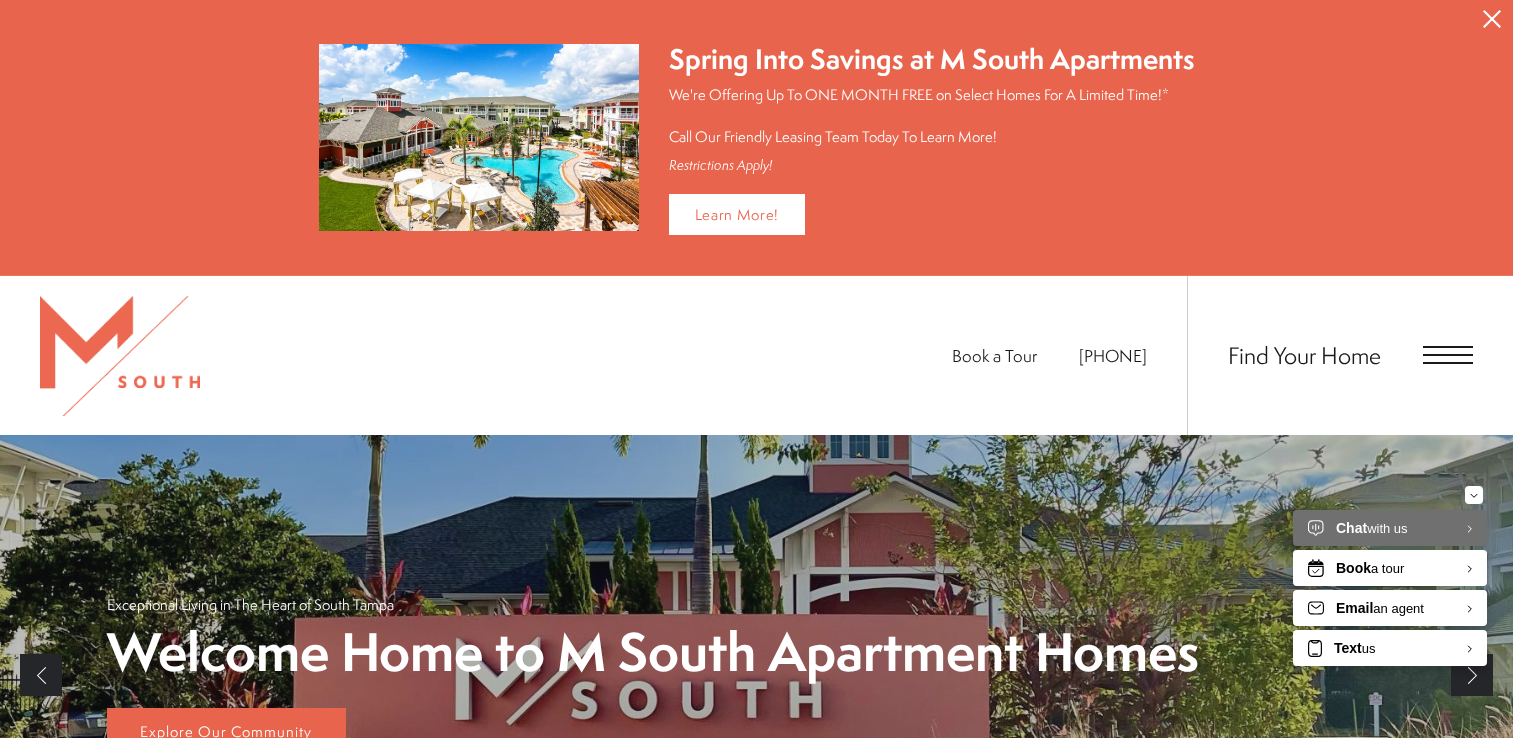 scroll, scrollTop: 276, scrollLeft: 0, axis: vertical 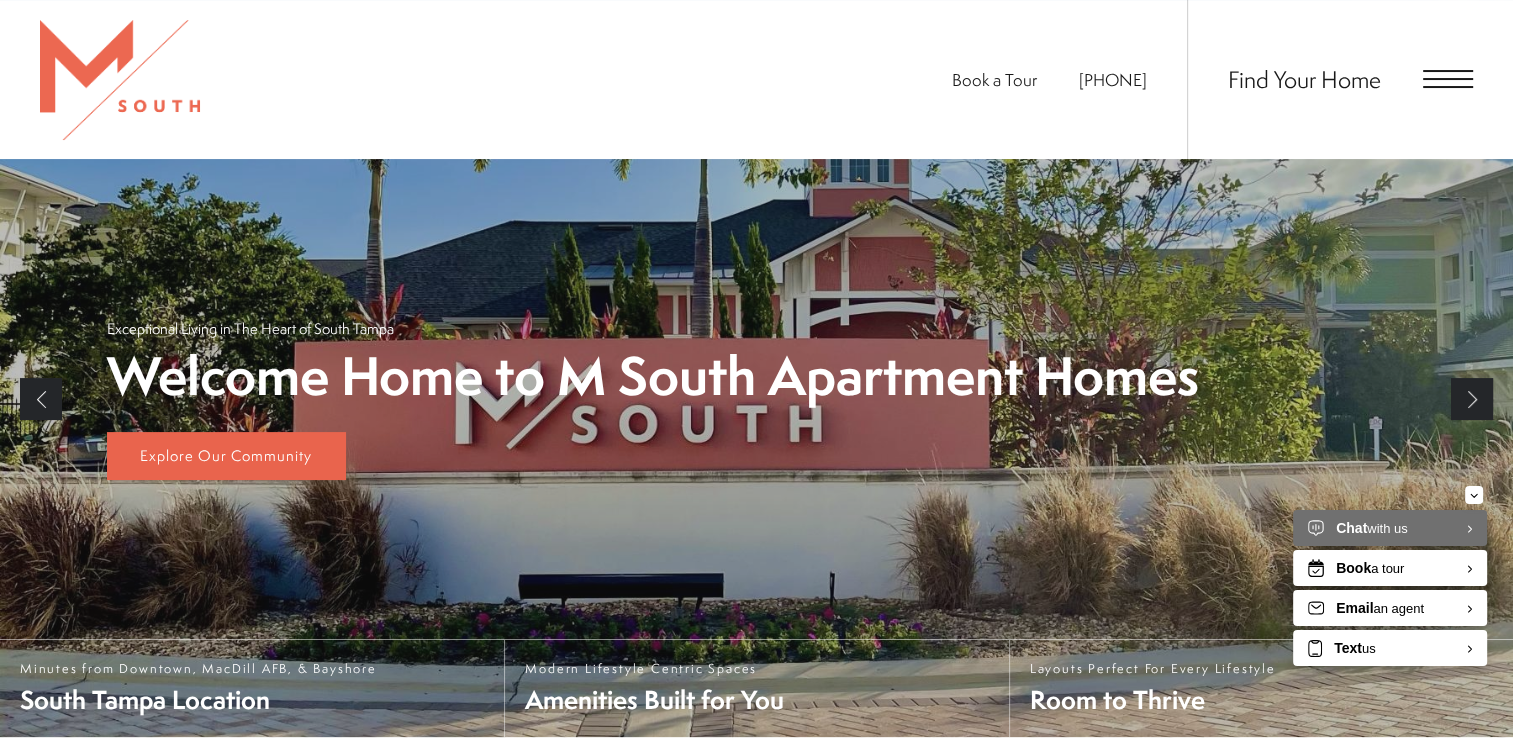 click on "Find Your Home" at bounding box center [1330, 79] 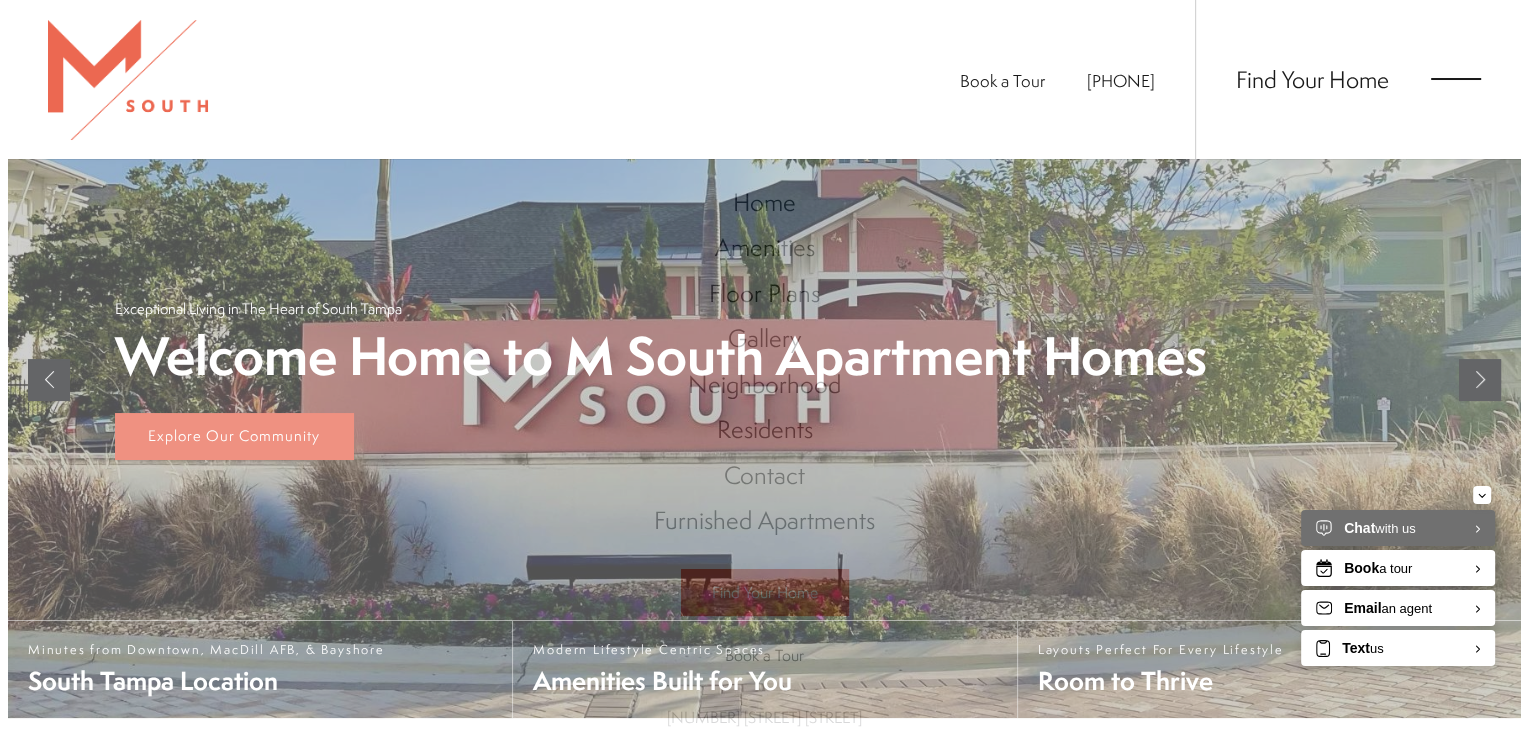 scroll, scrollTop: 0, scrollLeft: 0, axis: both 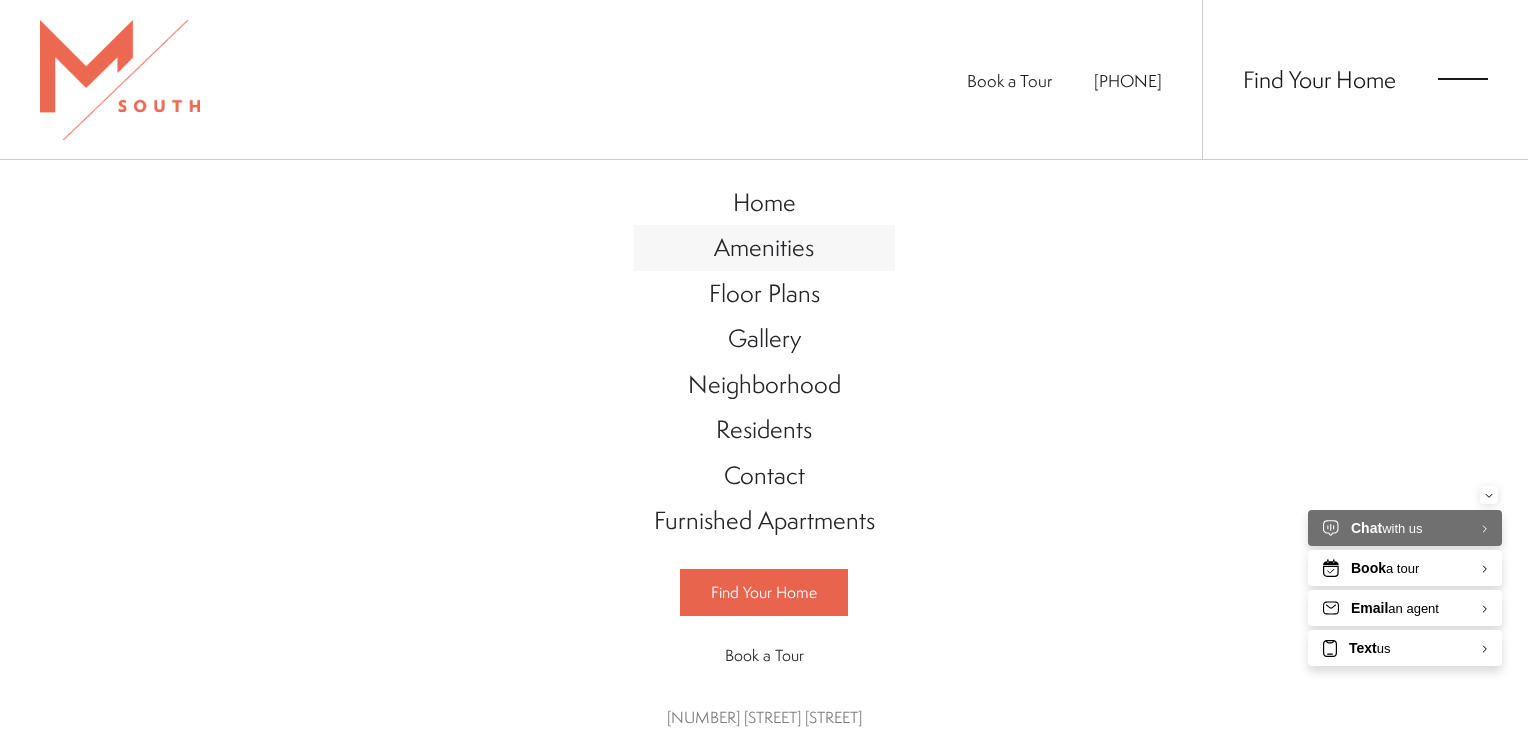 click on "Amenities" at bounding box center (764, 247) 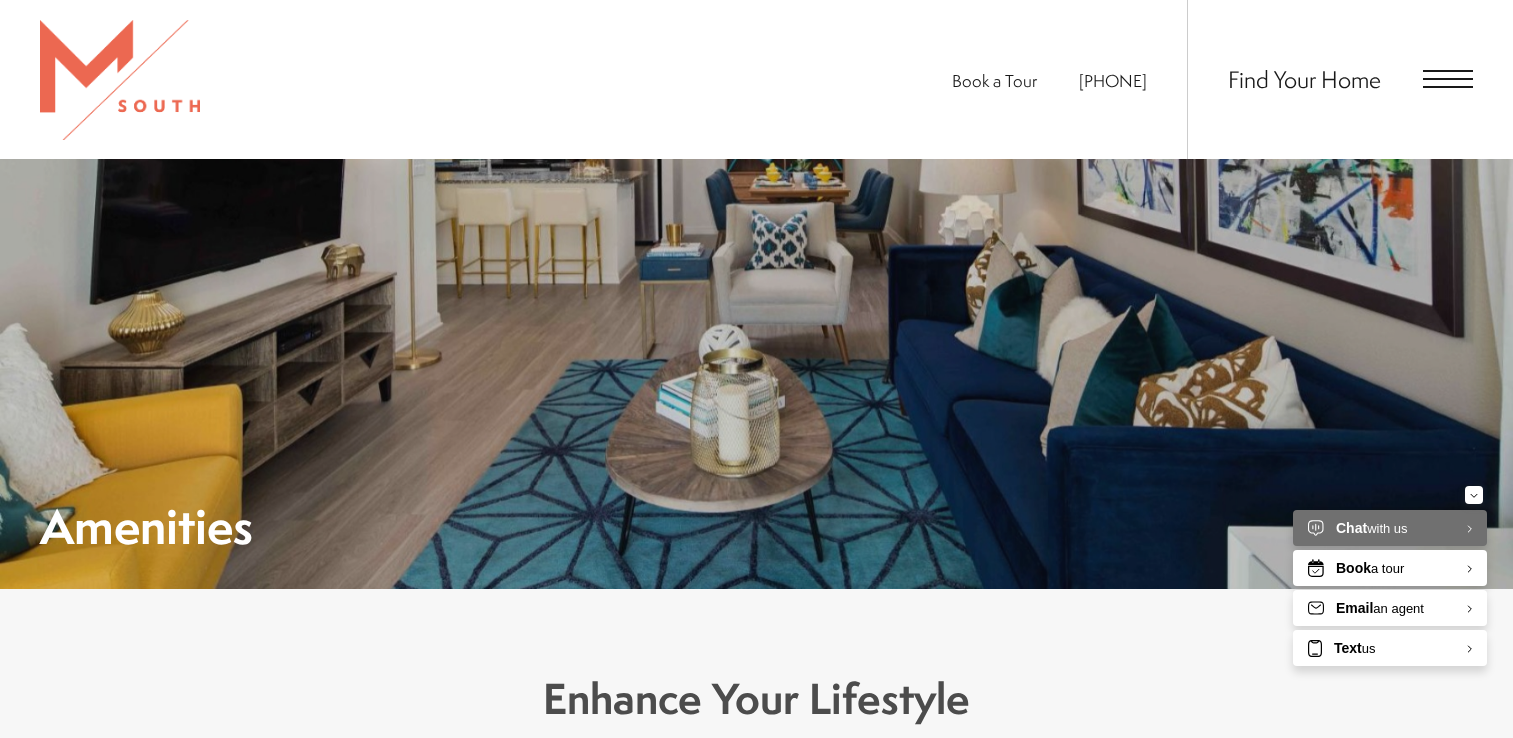 scroll, scrollTop: 400, scrollLeft: 0, axis: vertical 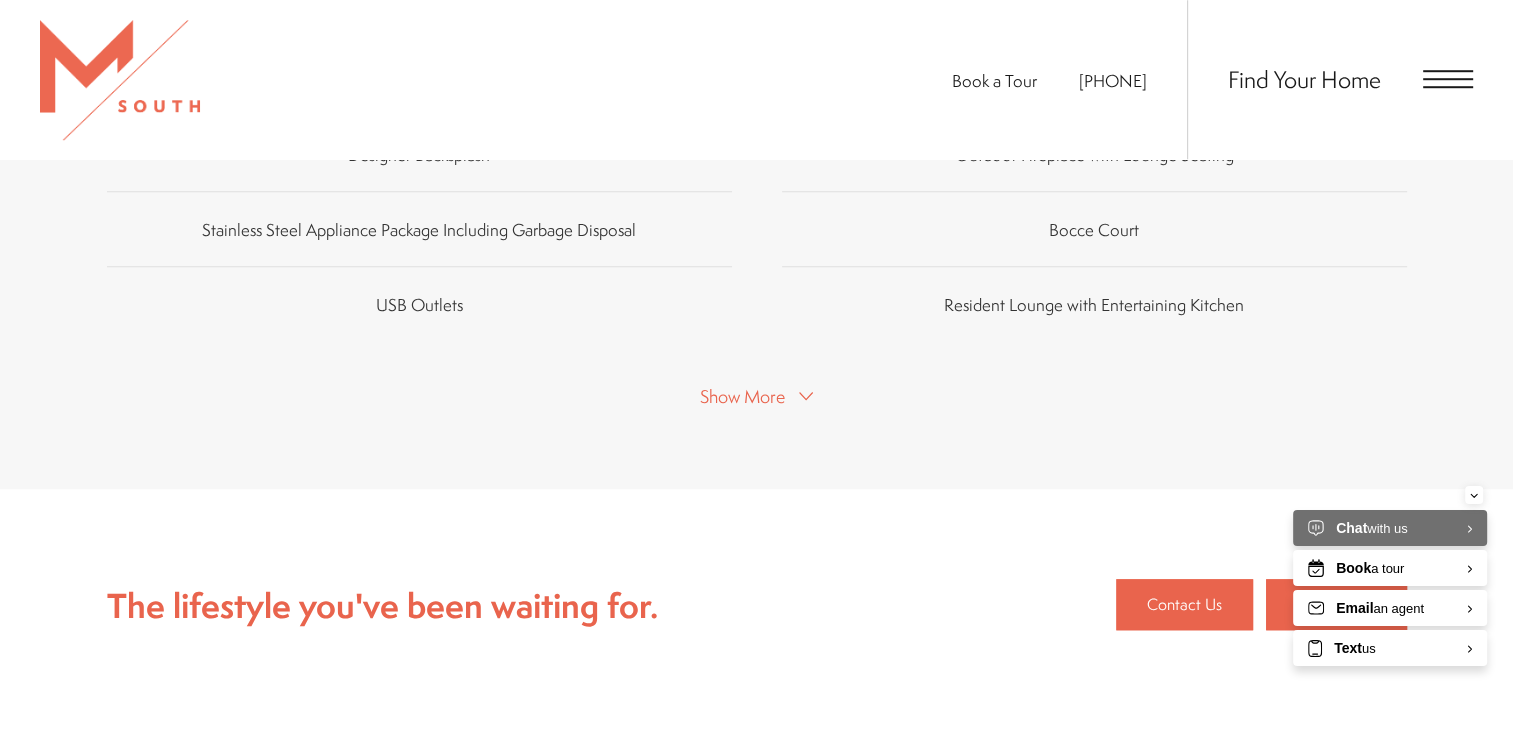 click on "Show More" at bounding box center (742, 396) 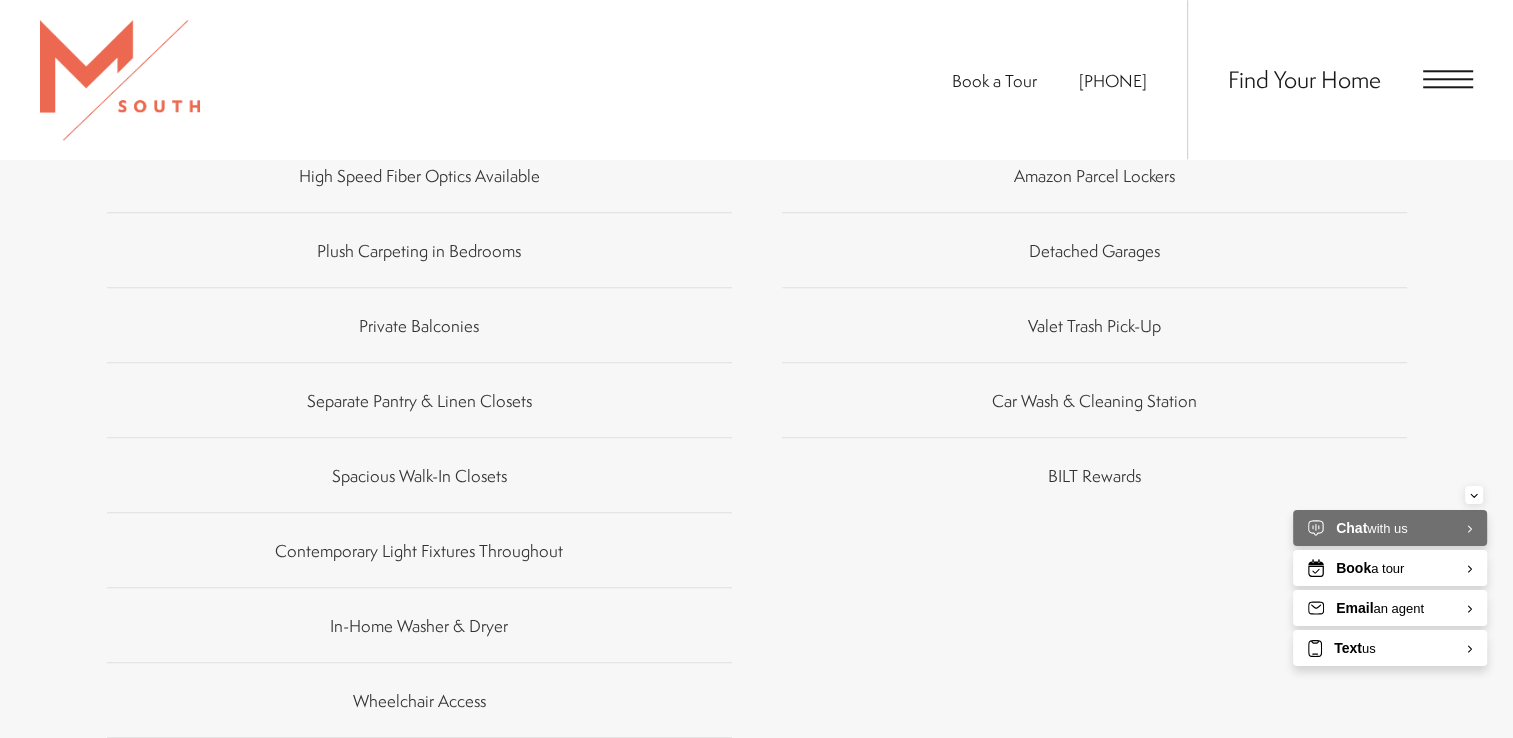 scroll, scrollTop: 2100, scrollLeft: 0, axis: vertical 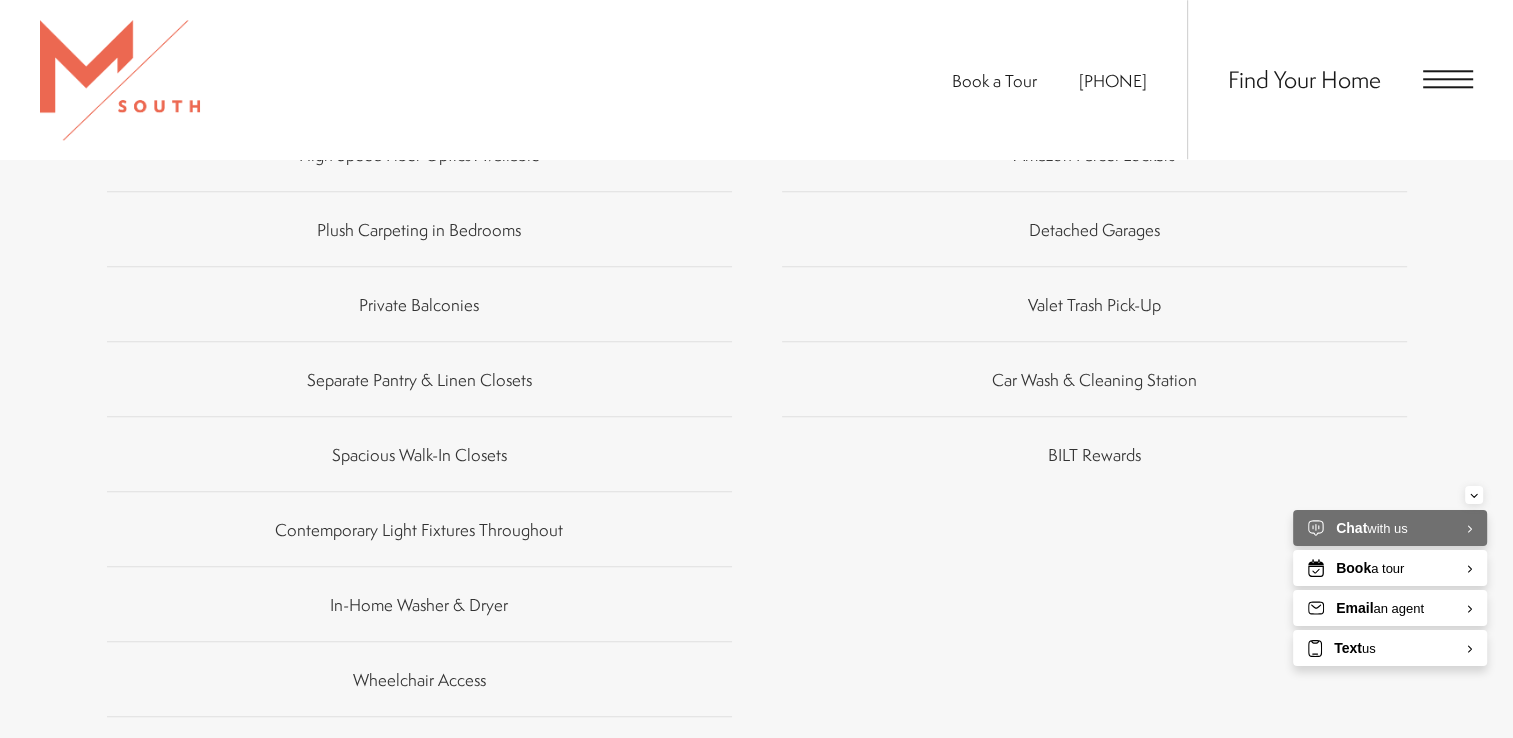 click on "BILT Rewards" at bounding box center [1094, 455] 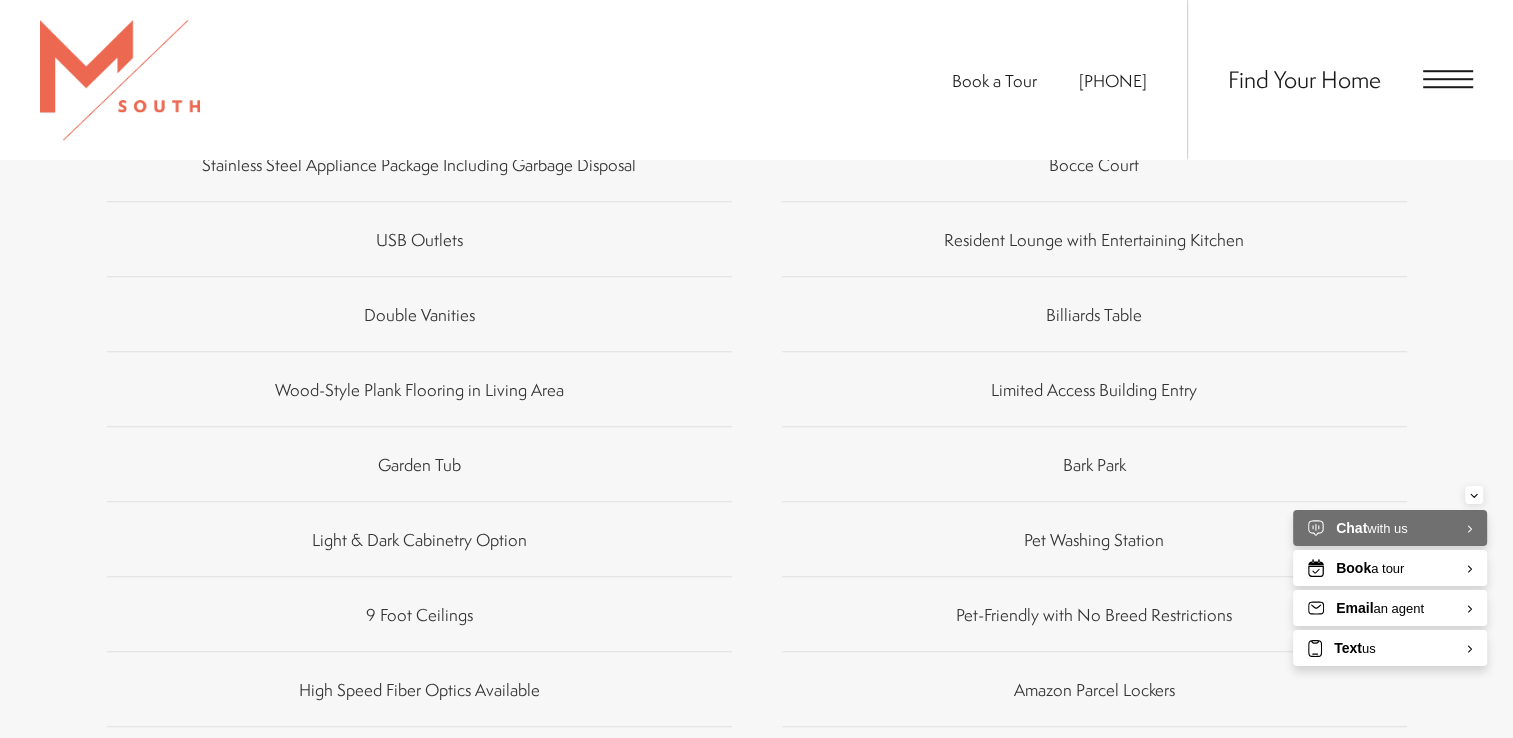 scroll, scrollTop: 1700, scrollLeft: 0, axis: vertical 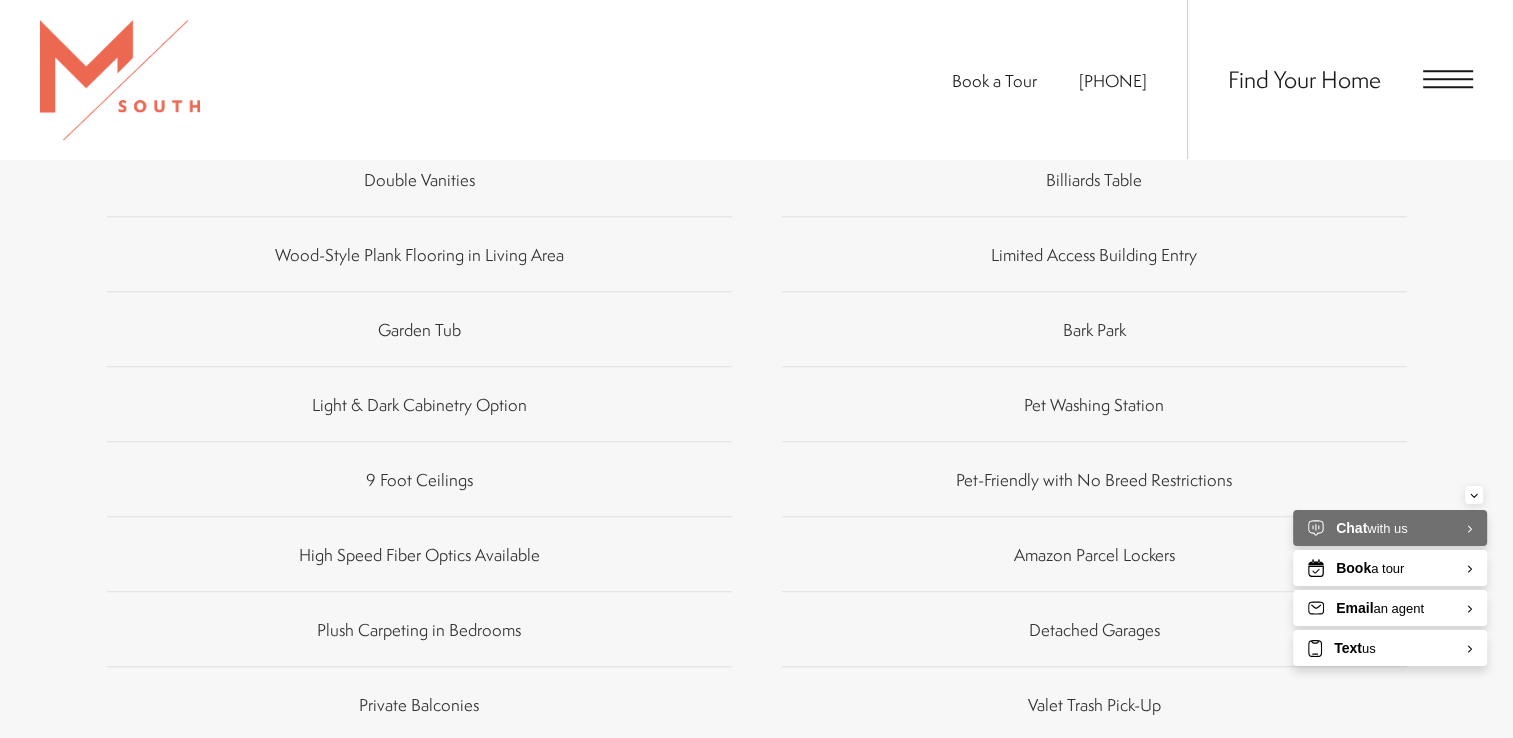 click at bounding box center (1448, 79) 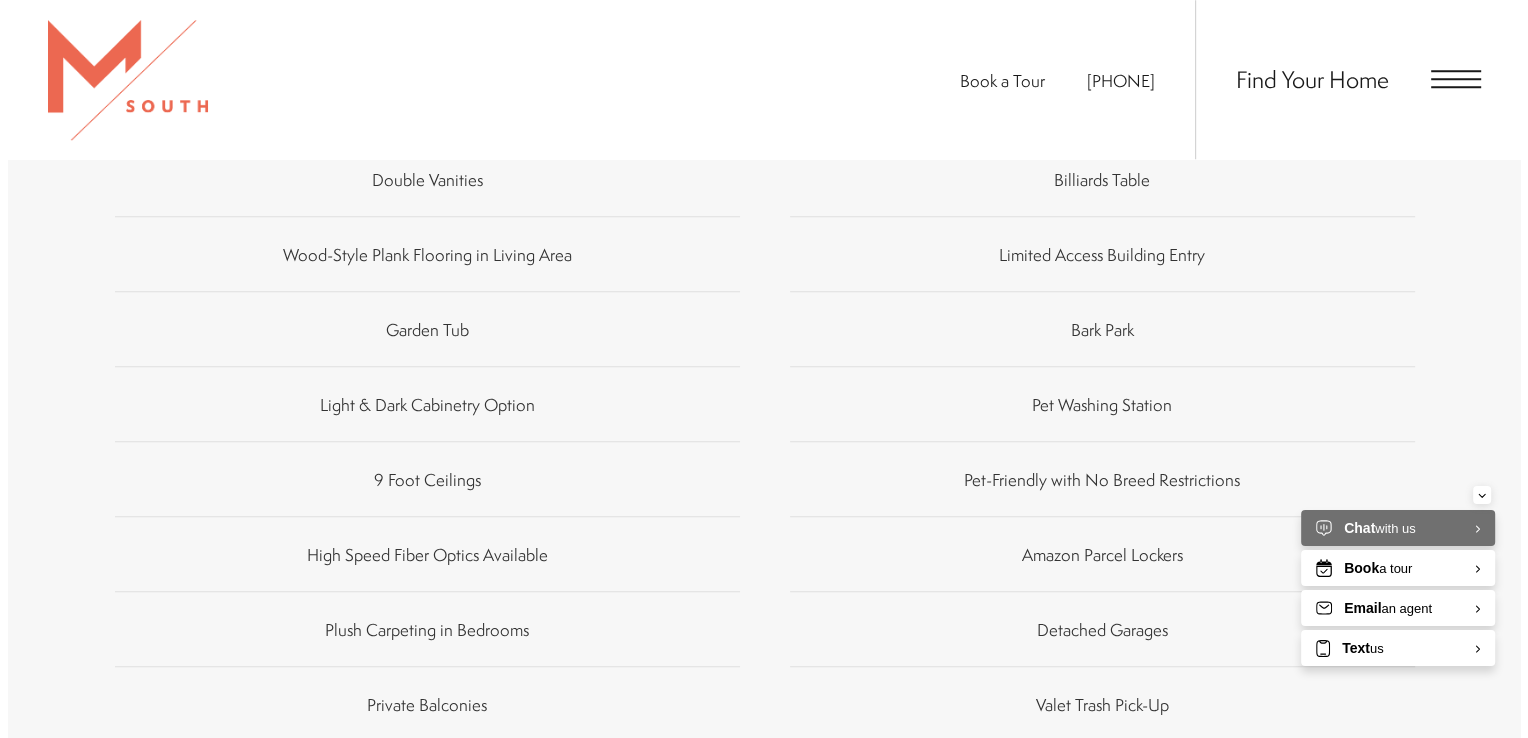 scroll, scrollTop: 0, scrollLeft: 0, axis: both 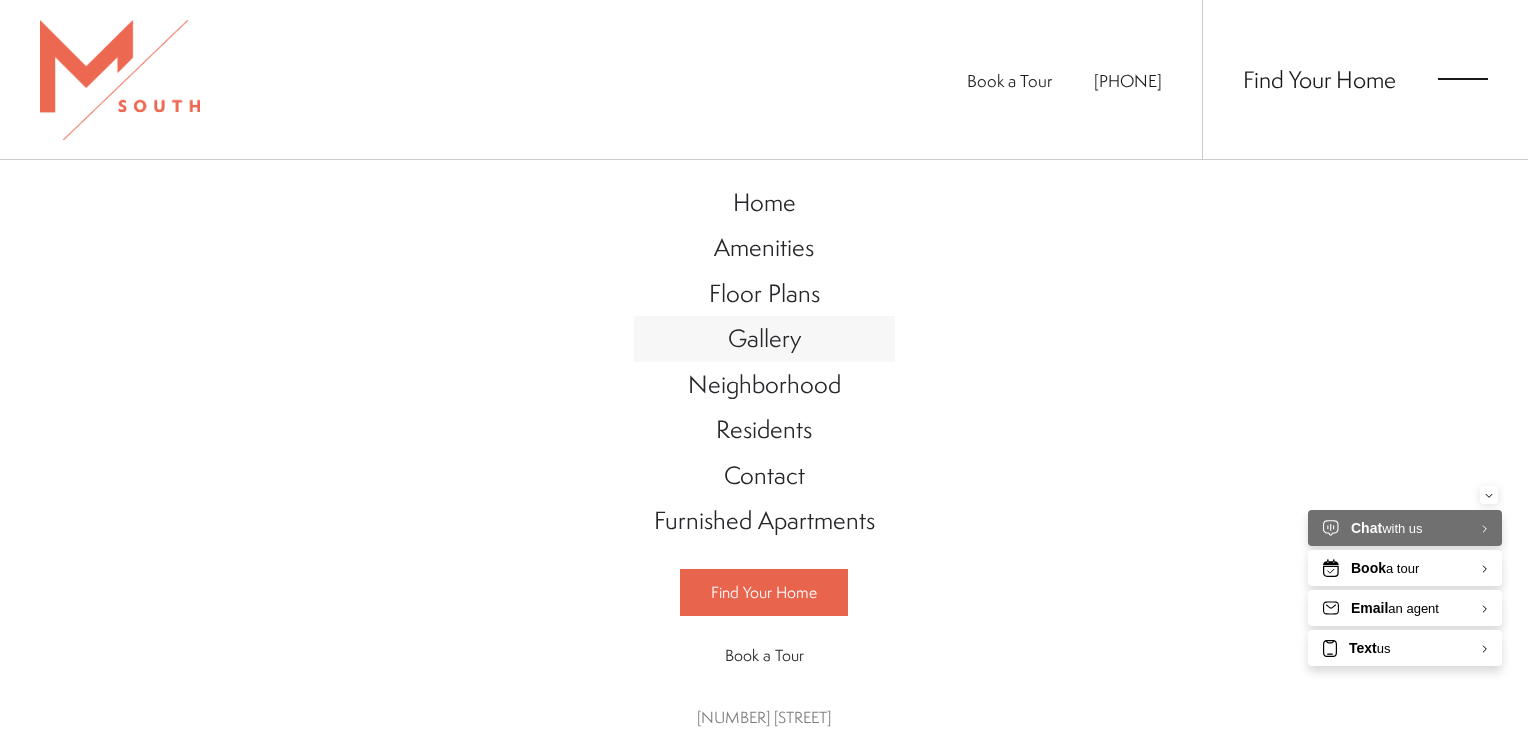 click on "Gallery" at bounding box center [764, 338] 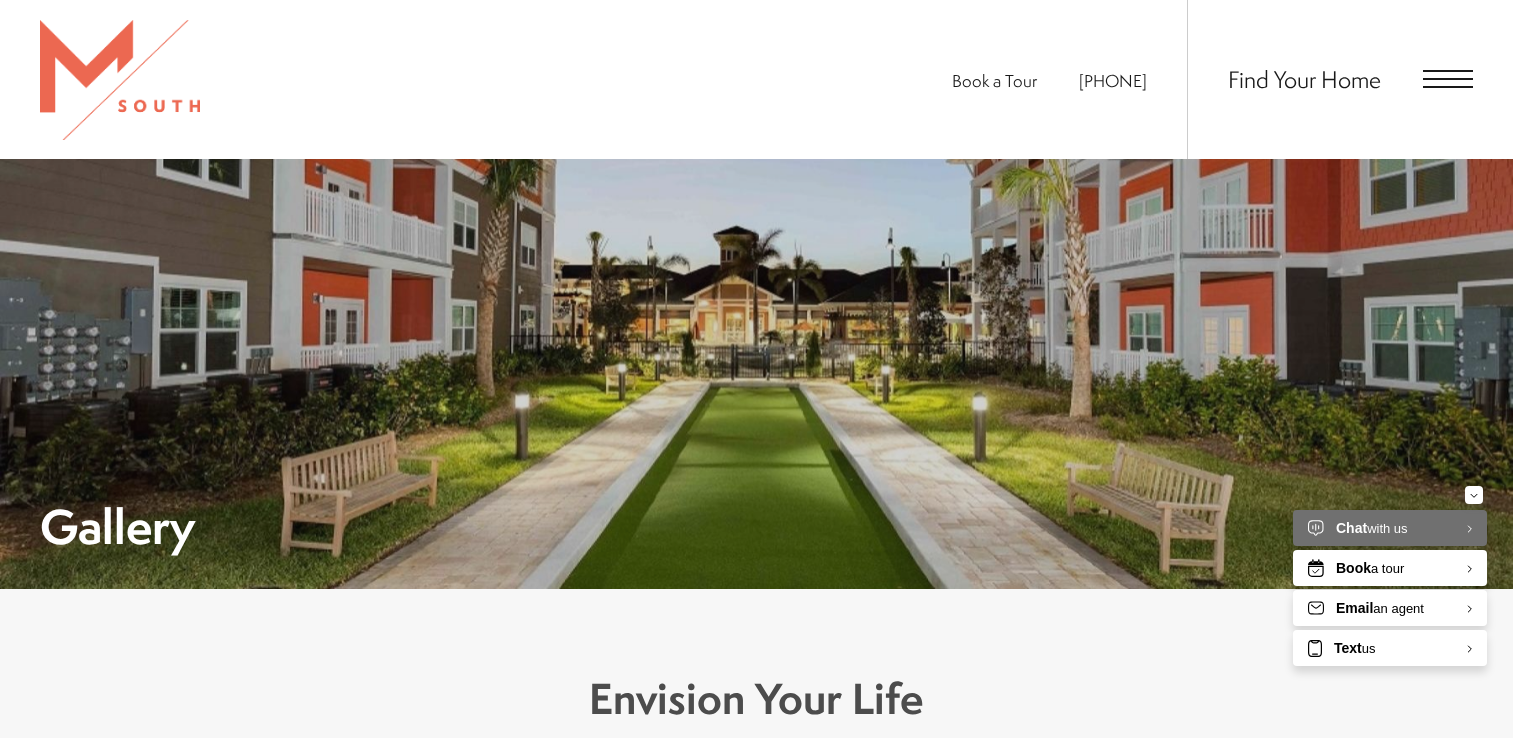 scroll, scrollTop: 1000, scrollLeft: 0, axis: vertical 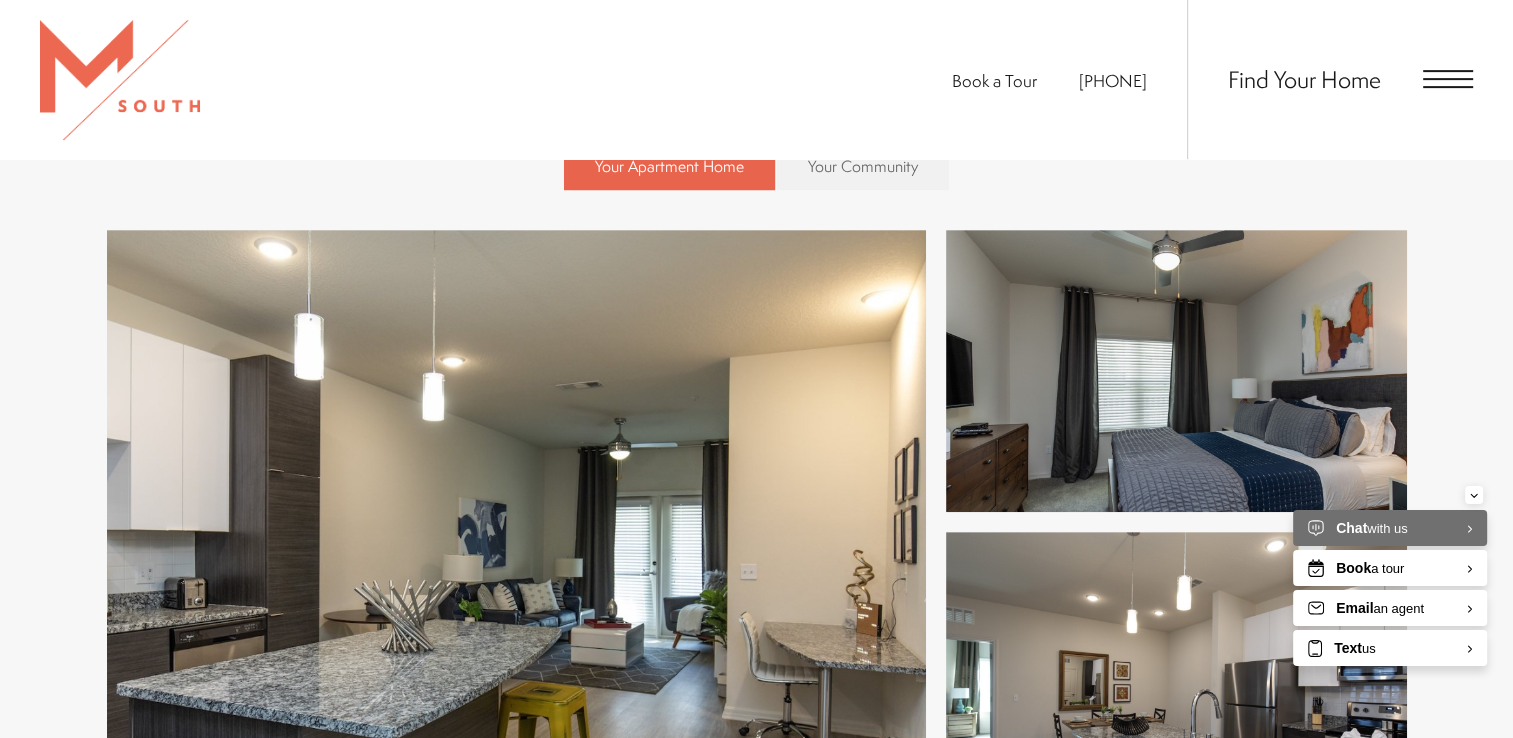 click at bounding box center [516, 522] 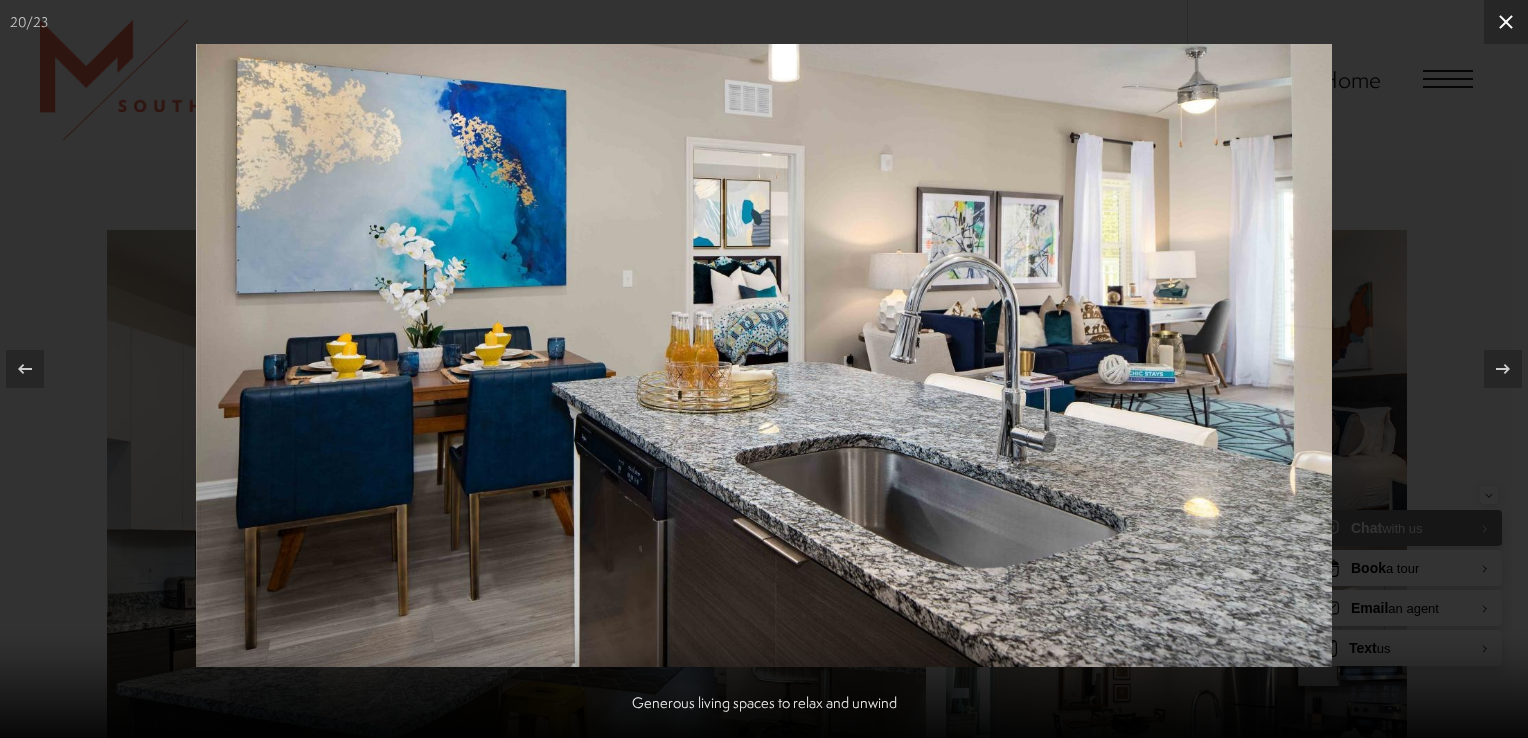 click 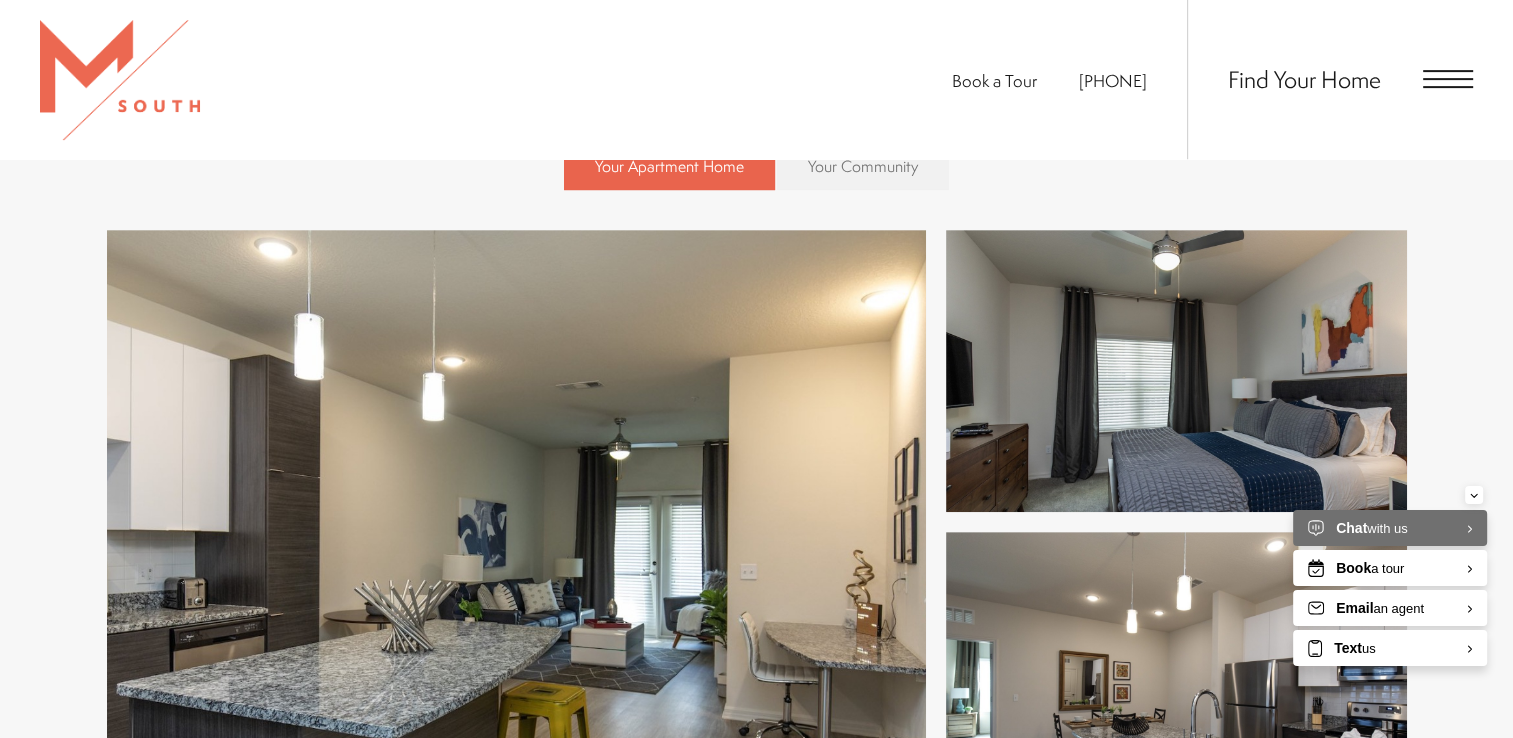 click on "Your Community" at bounding box center (863, 166) 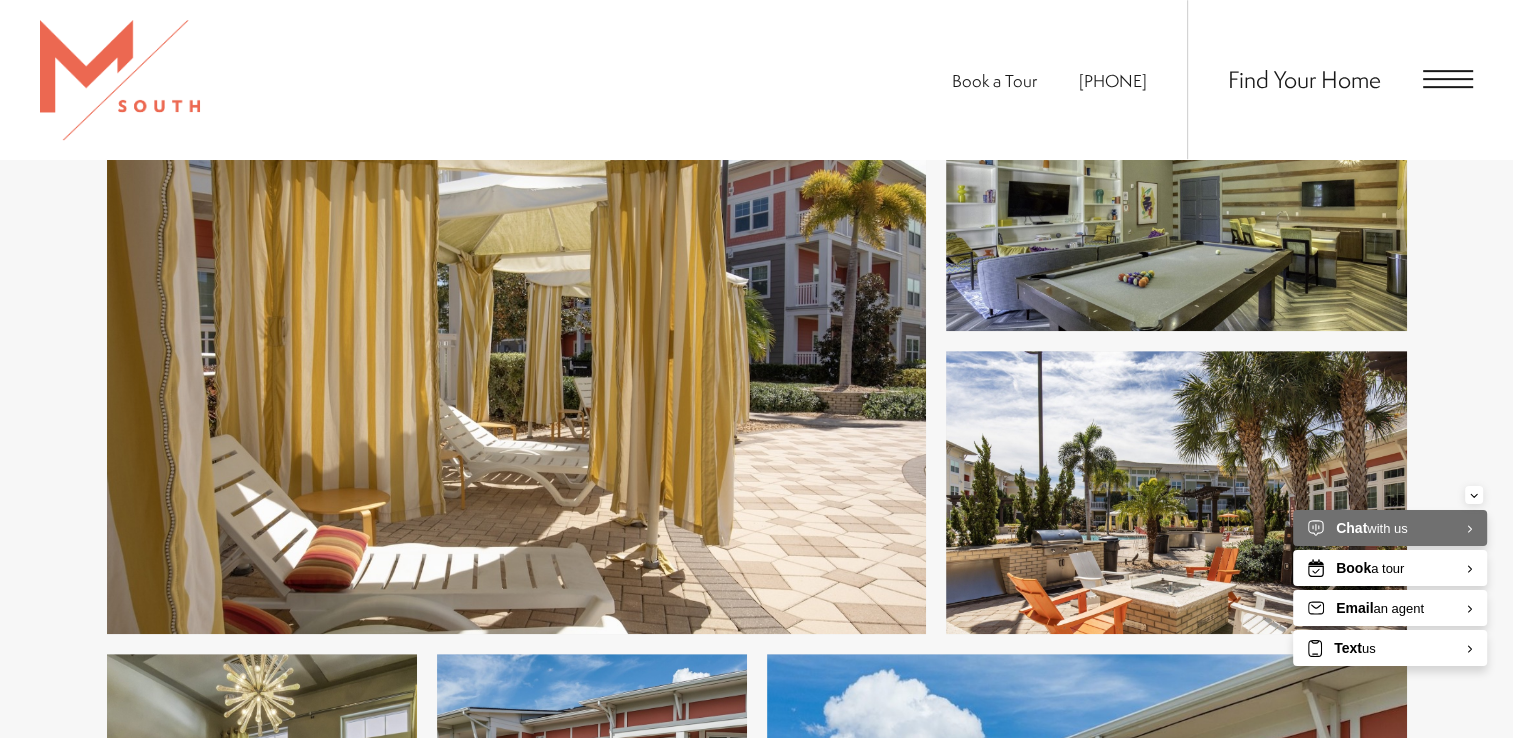 scroll, scrollTop: 1000, scrollLeft: 0, axis: vertical 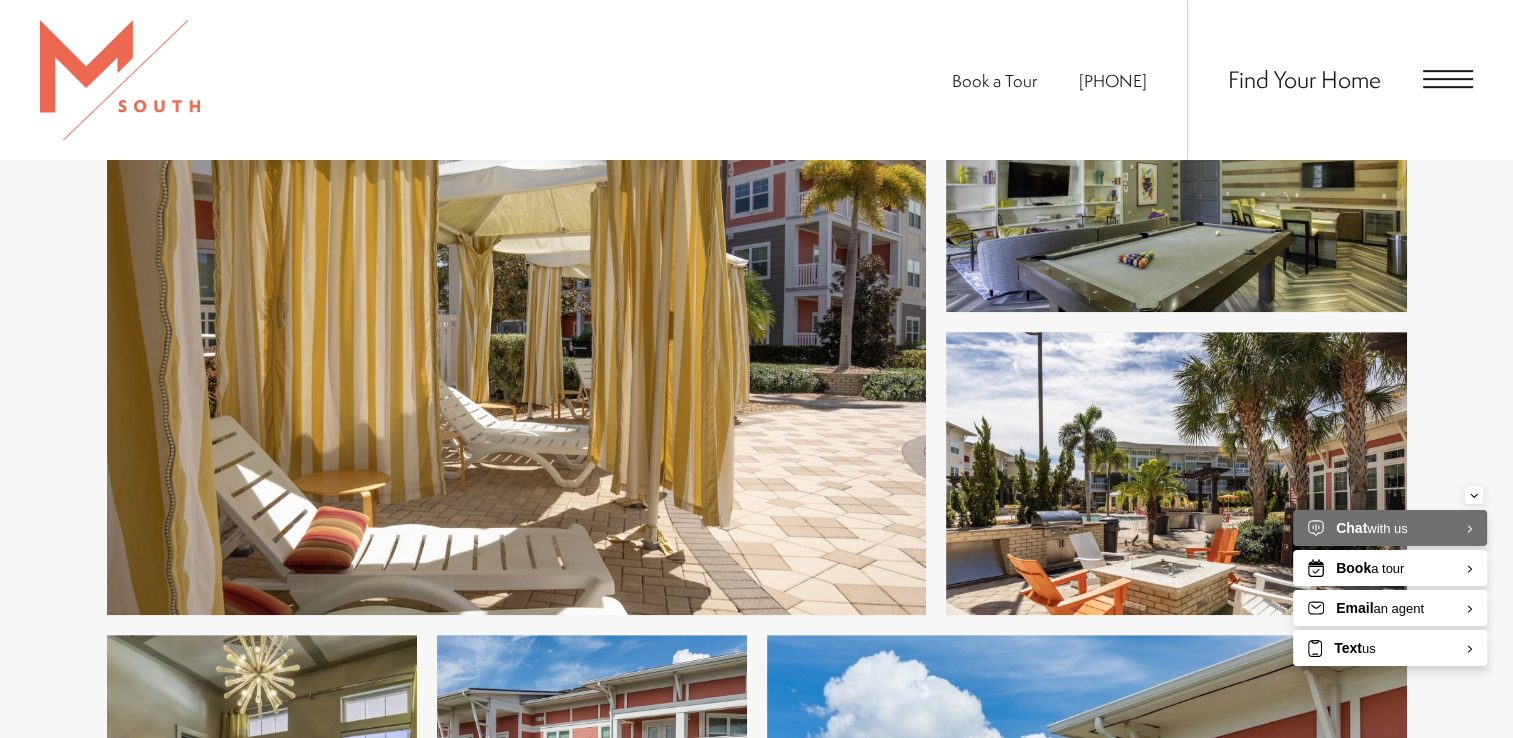 click at bounding box center (516, 322) 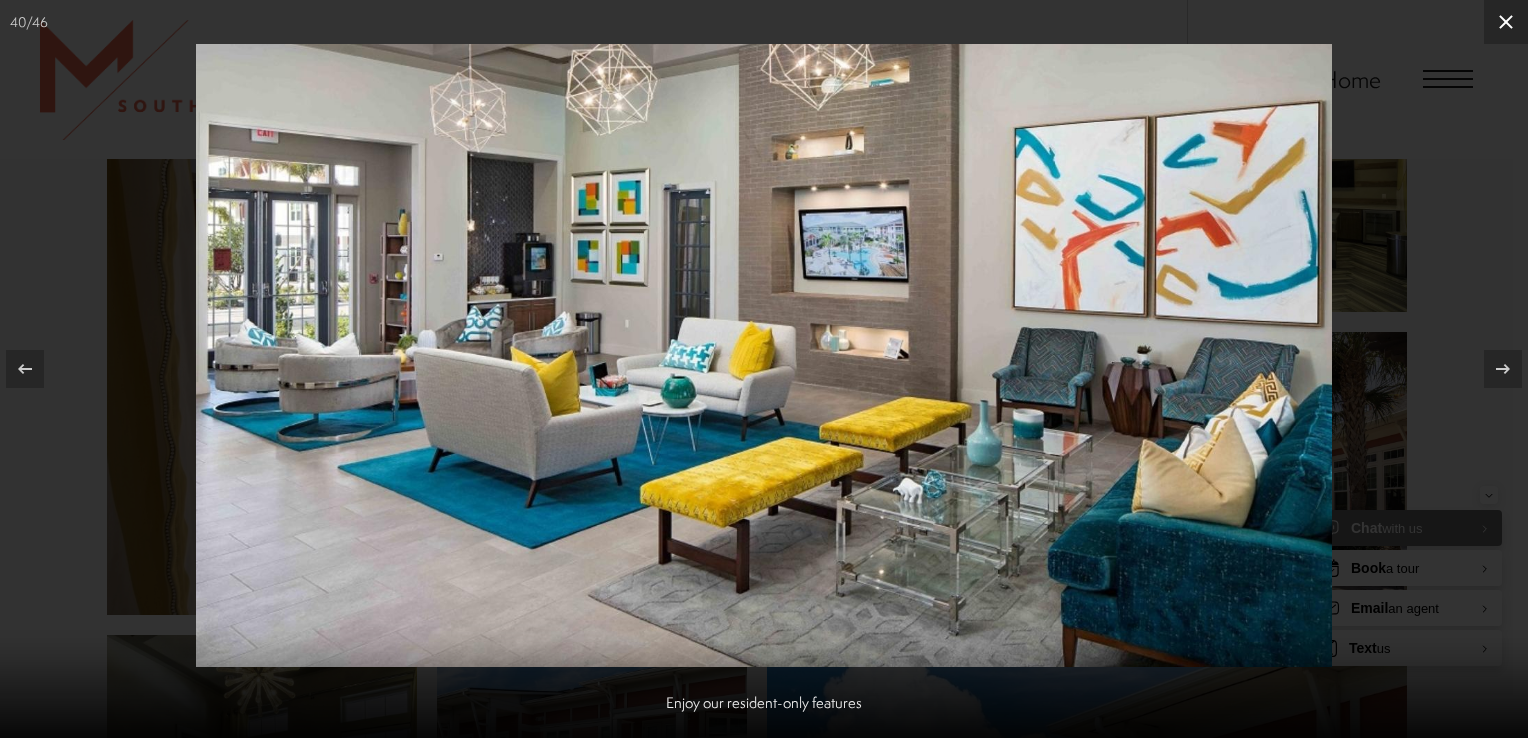 click 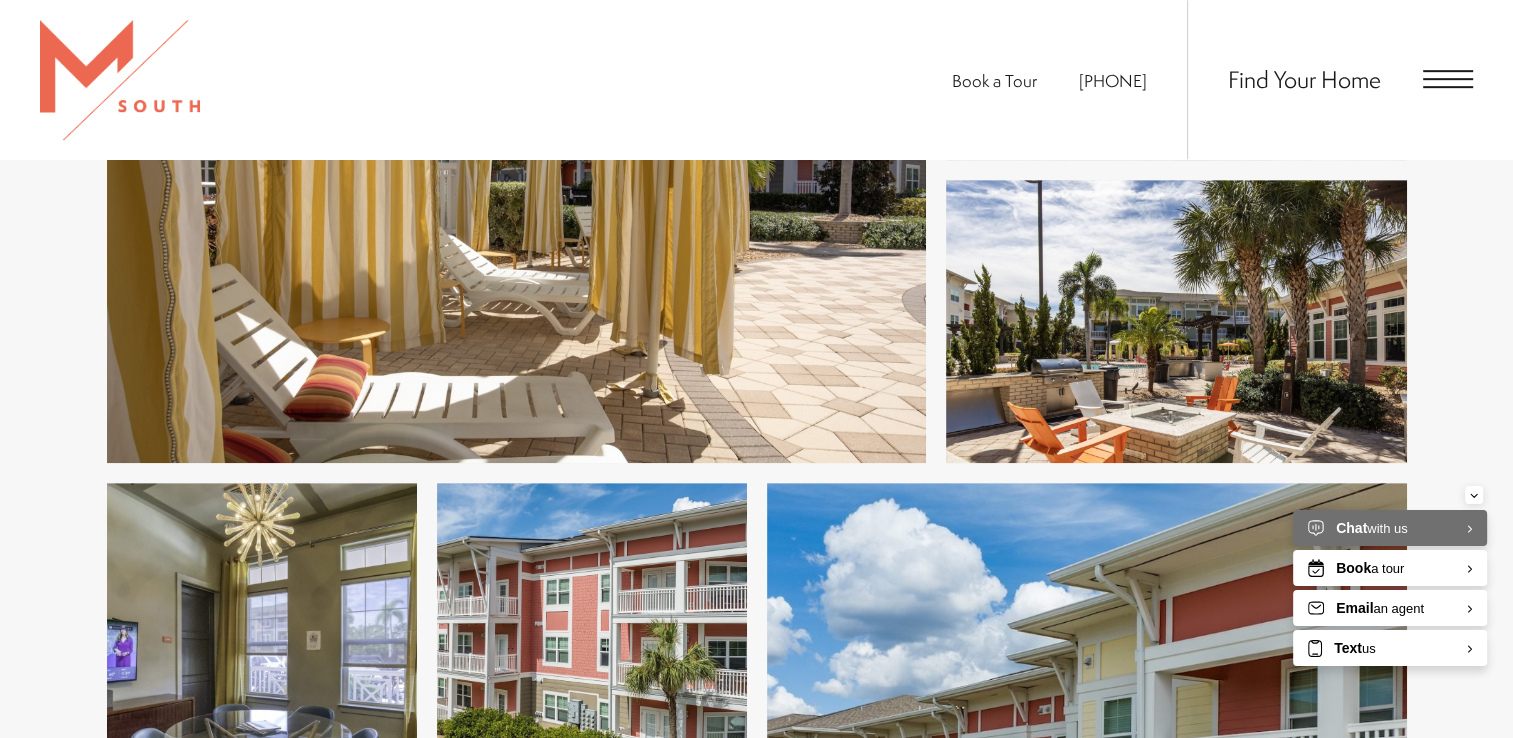 scroll, scrollTop: 1200, scrollLeft: 0, axis: vertical 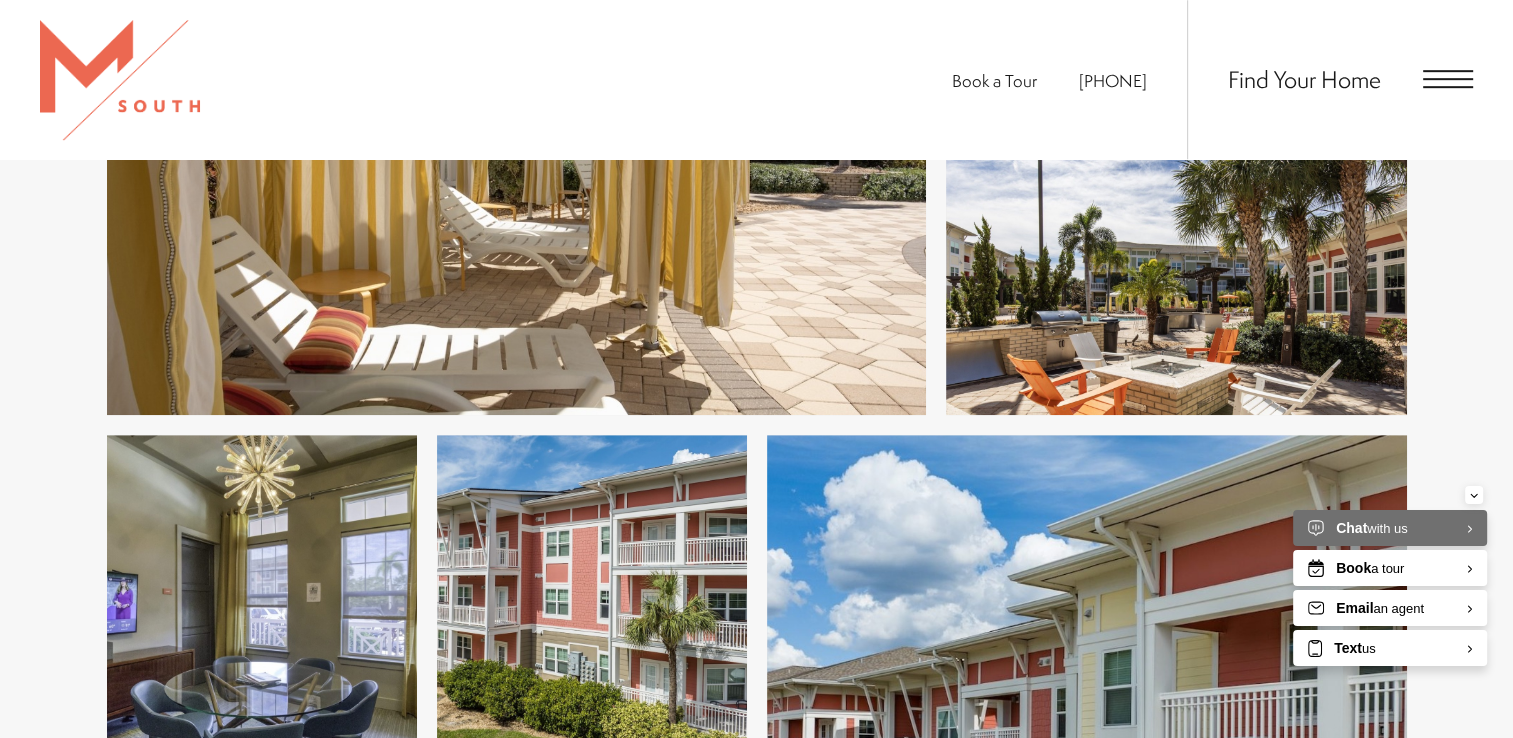 click at bounding box center (1448, 79) 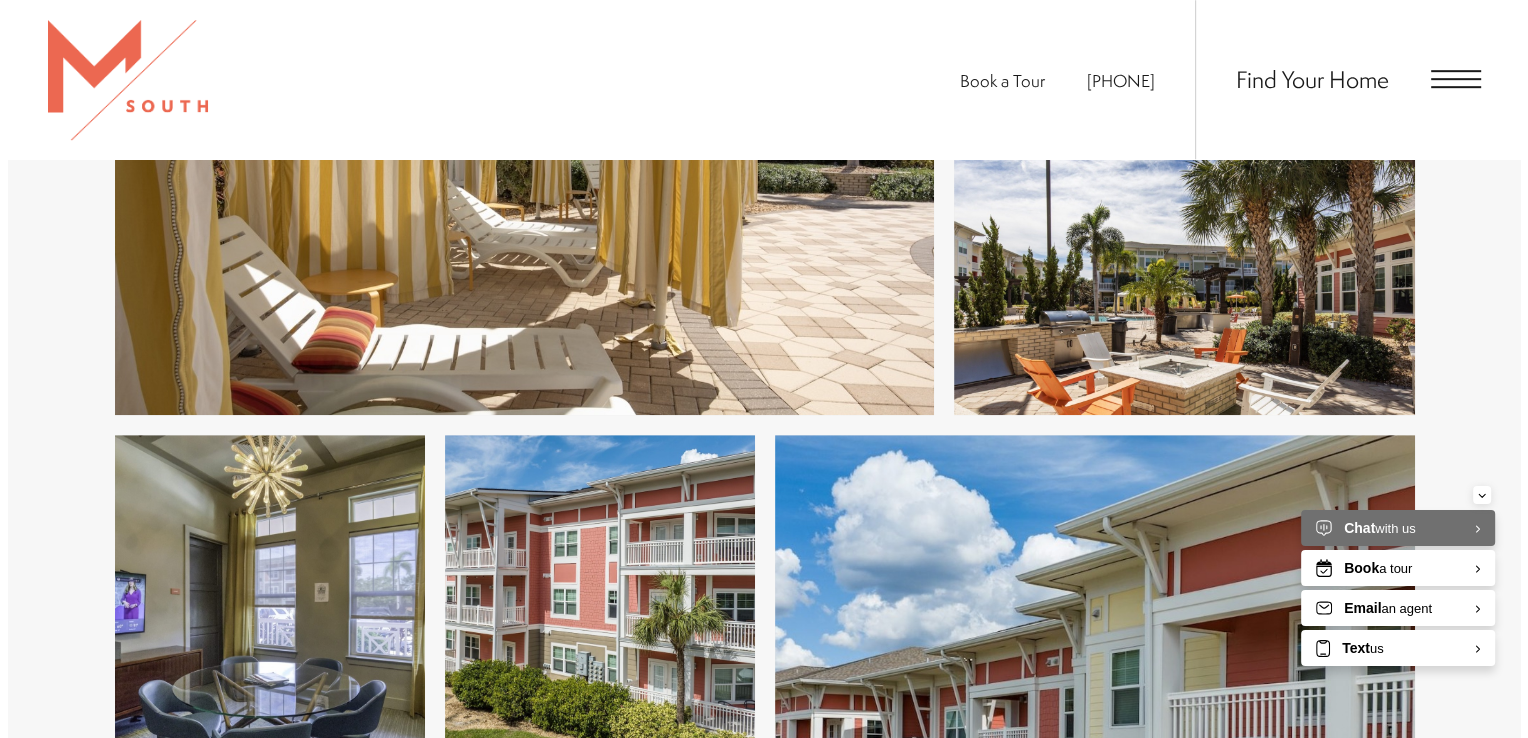 scroll, scrollTop: 0, scrollLeft: 0, axis: both 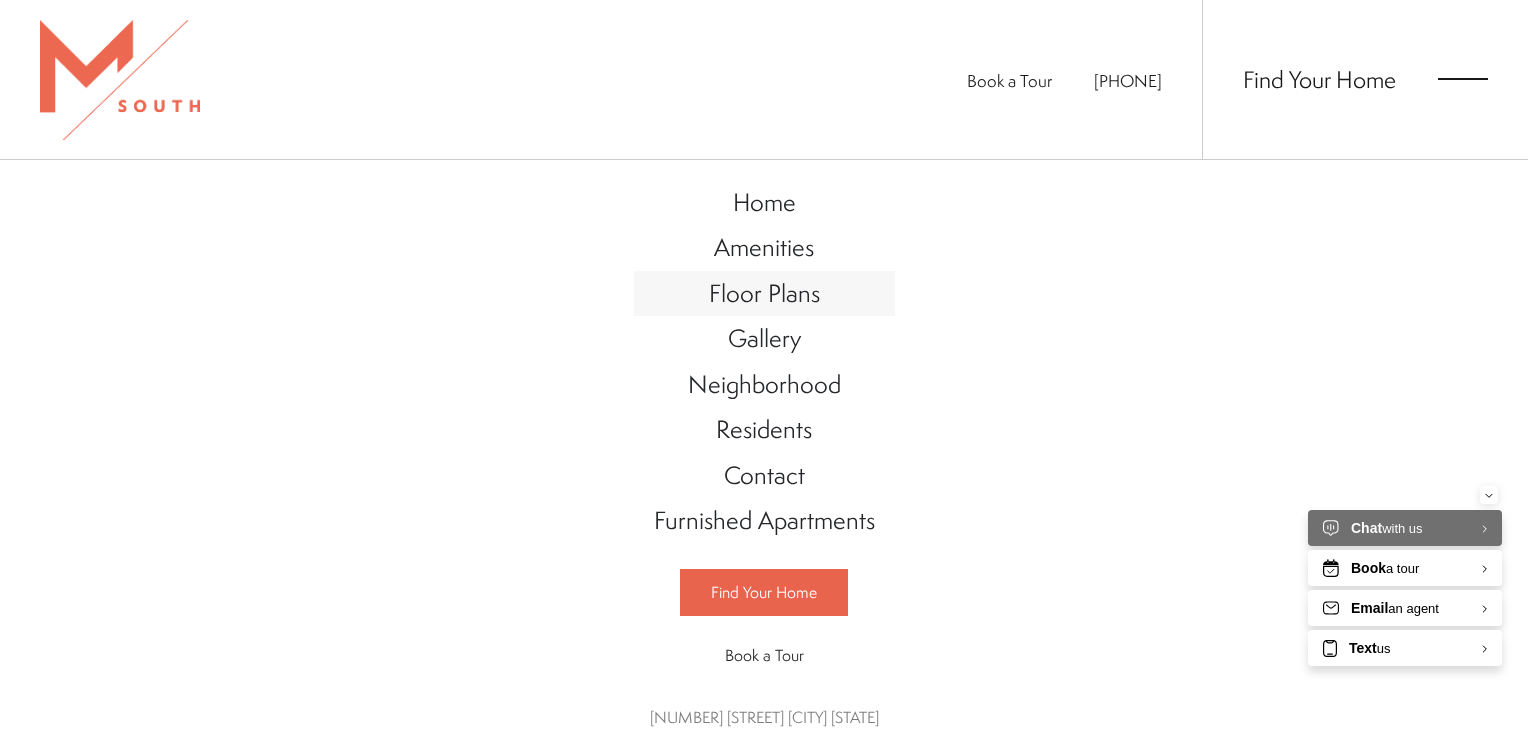 click on "Floor Plans" at bounding box center (764, 293) 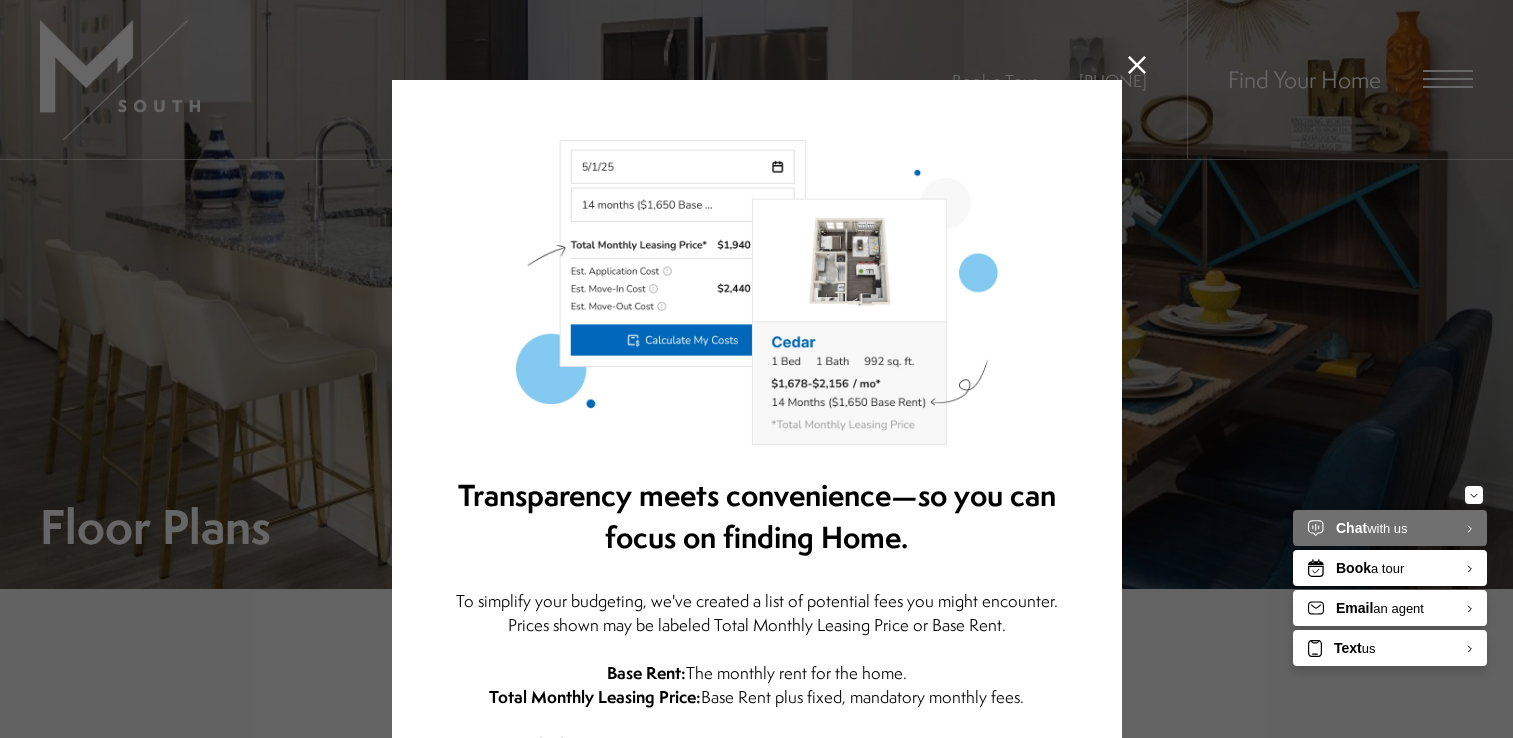 scroll, scrollTop: 0, scrollLeft: 0, axis: both 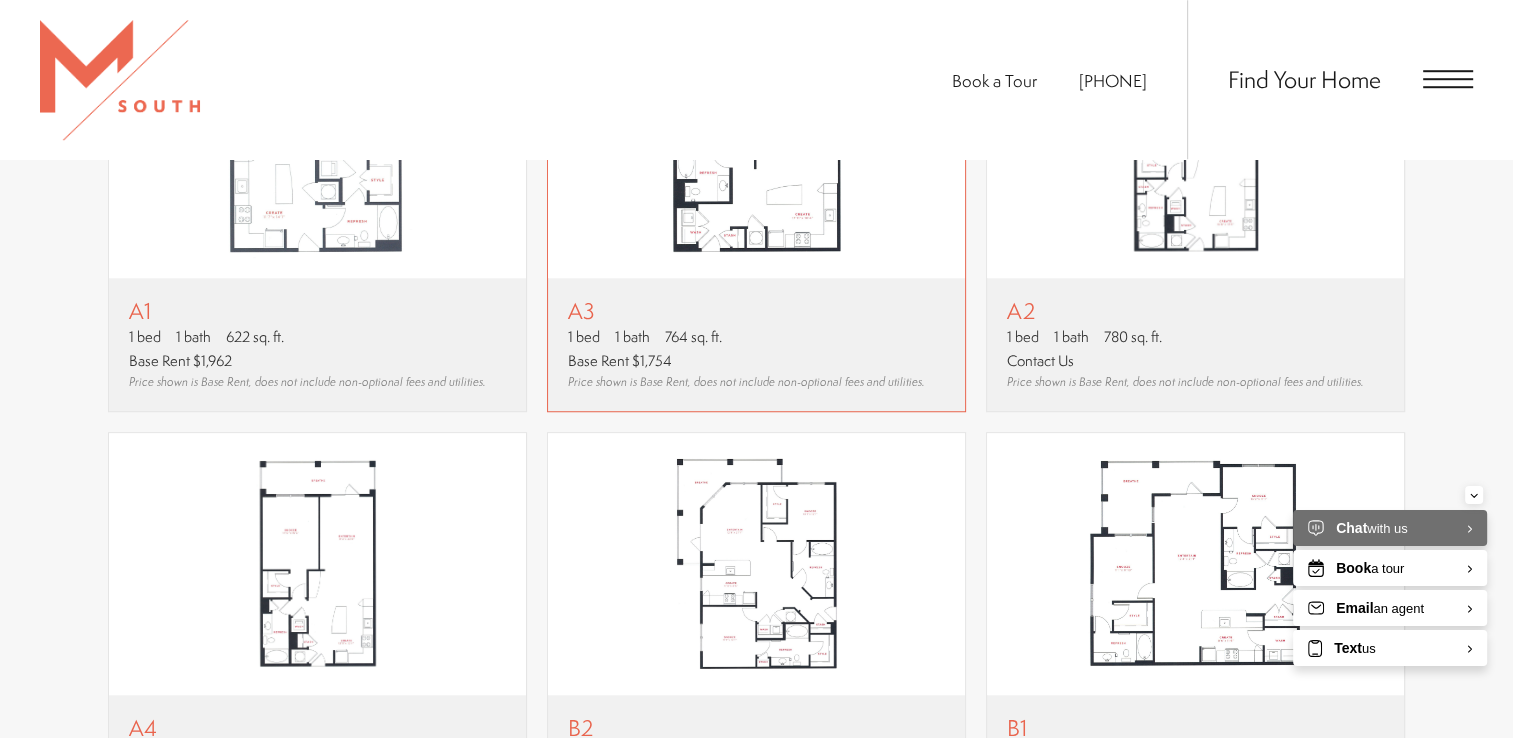 click on "1 bed 1 bath 764 sq. ft." at bounding box center [746, 336] 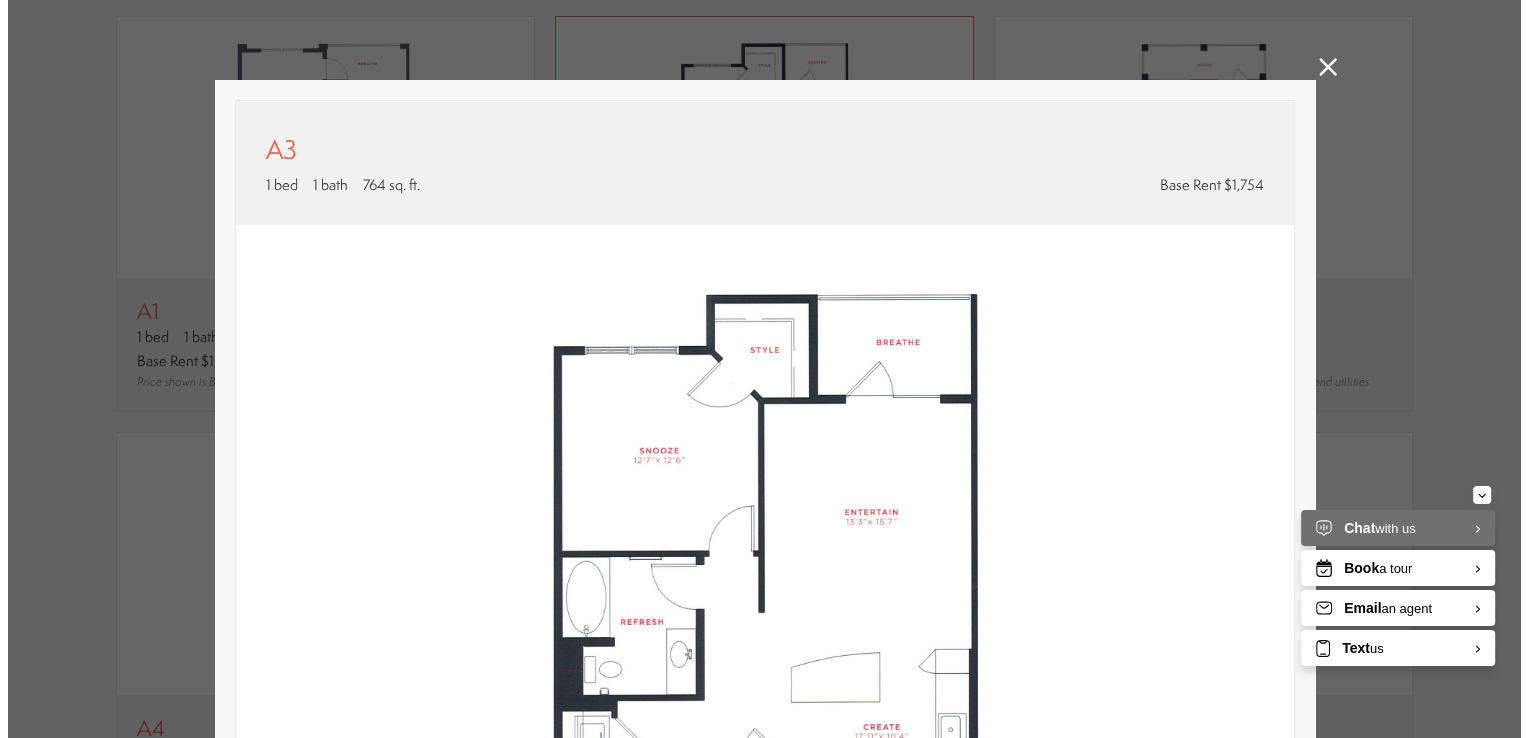 scroll, scrollTop: 0, scrollLeft: 0, axis: both 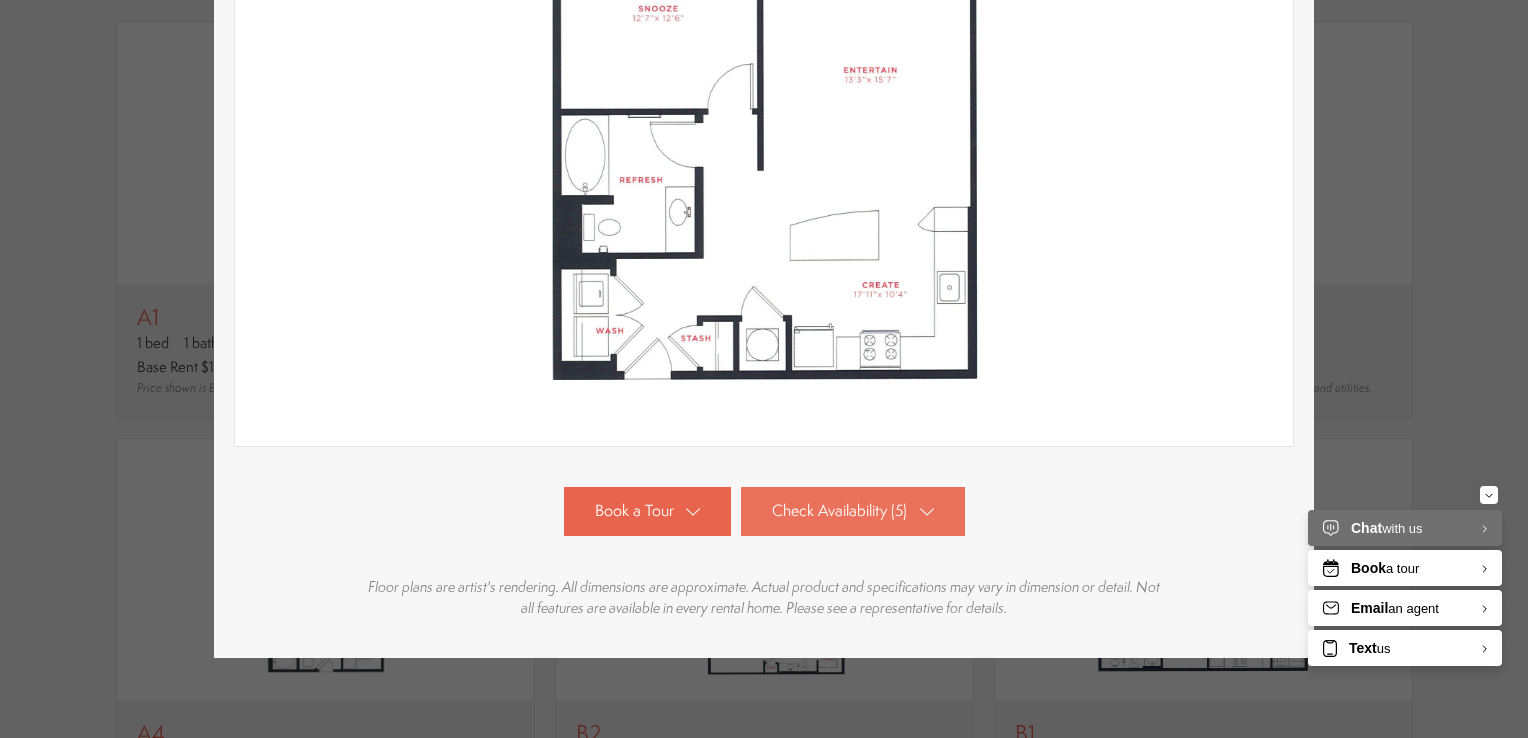 click on "Check Availability (5)" at bounding box center [839, 511] 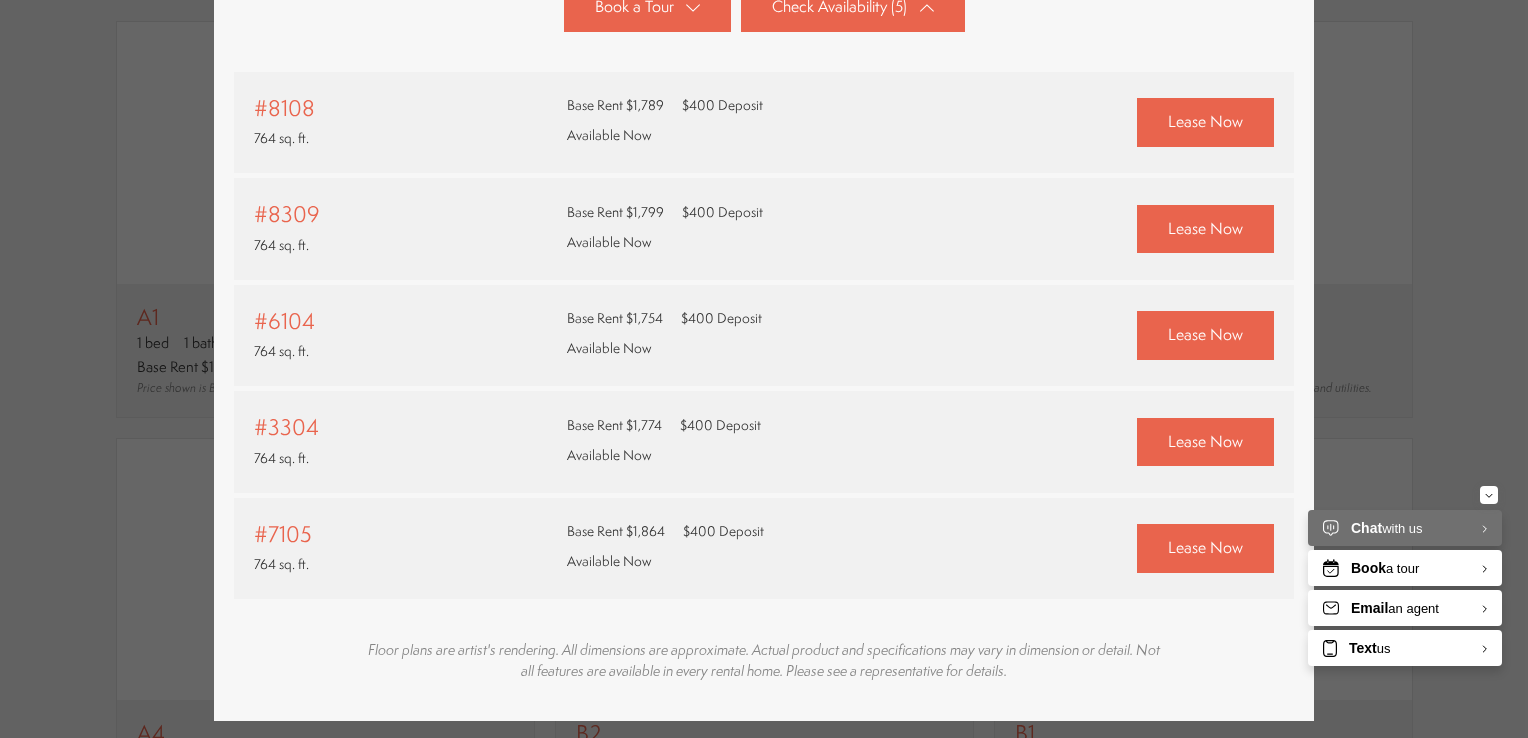 scroll, scrollTop: 951, scrollLeft: 0, axis: vertical 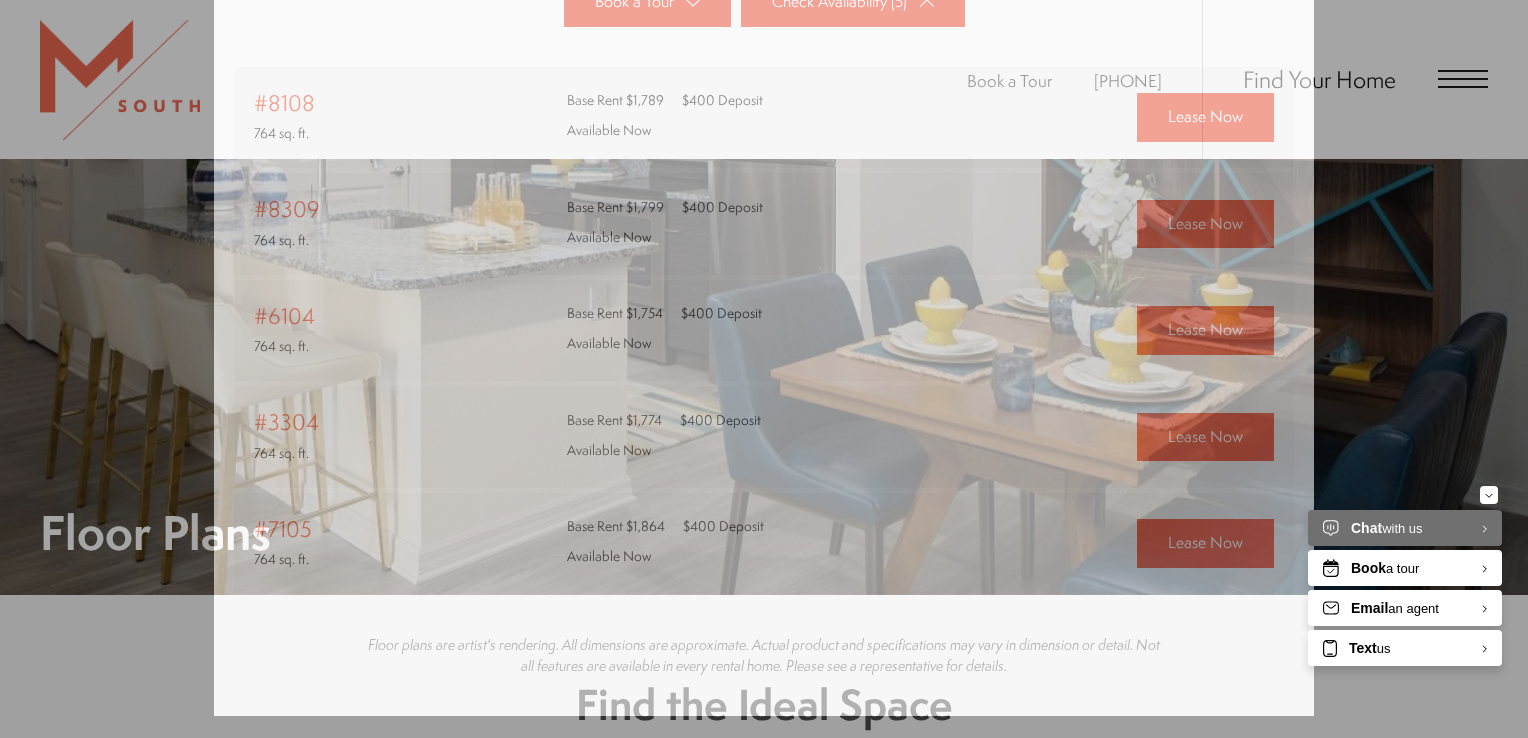 click on "Skip to main content
×
Pet Policy
We welcome all your furry friends at MSouth. Restrictions Apply.
Book a Tour
[PHONE]
Find Your Home" at bounding box center [764, 2803] 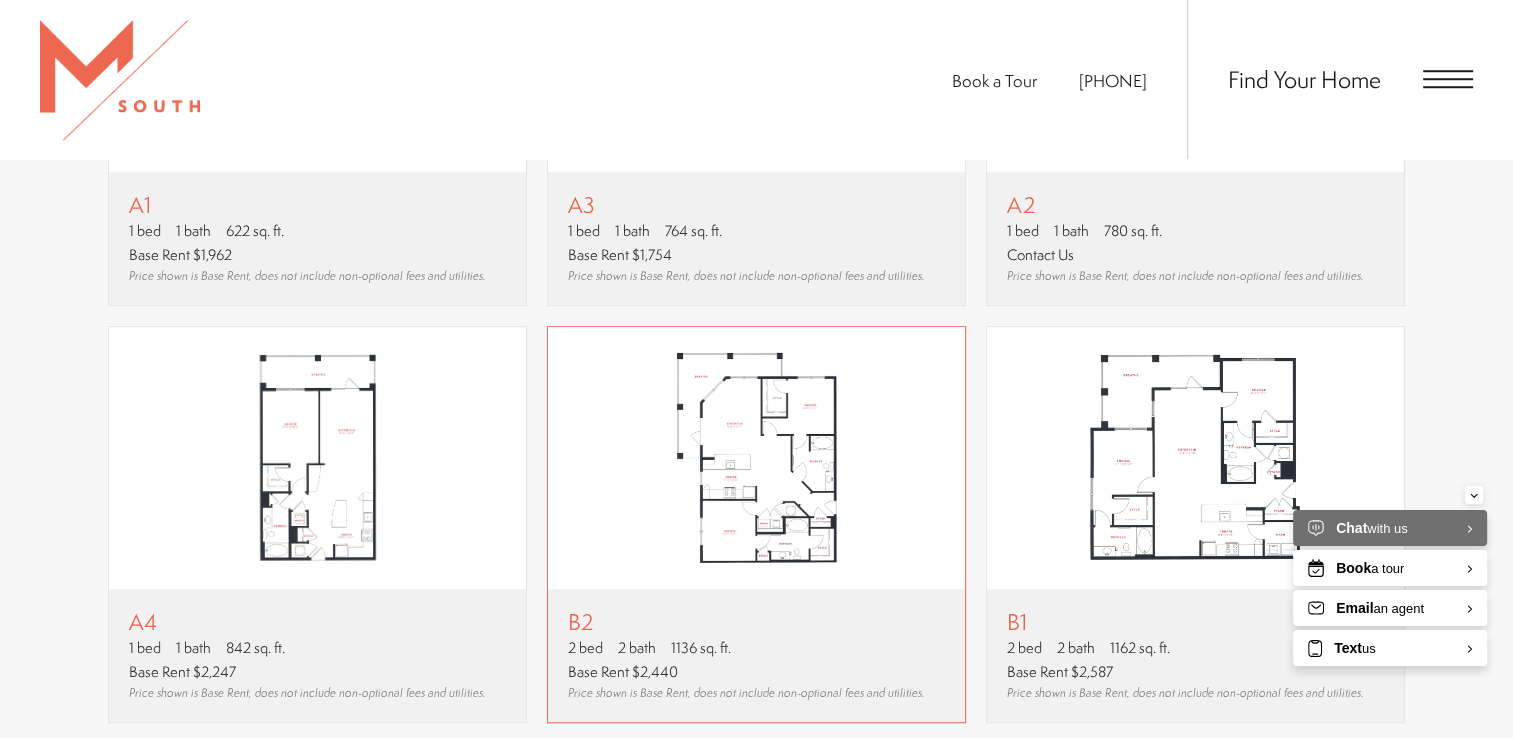 scroll, scrollTop: 1600, scrollLeft: 0, axis: vertical 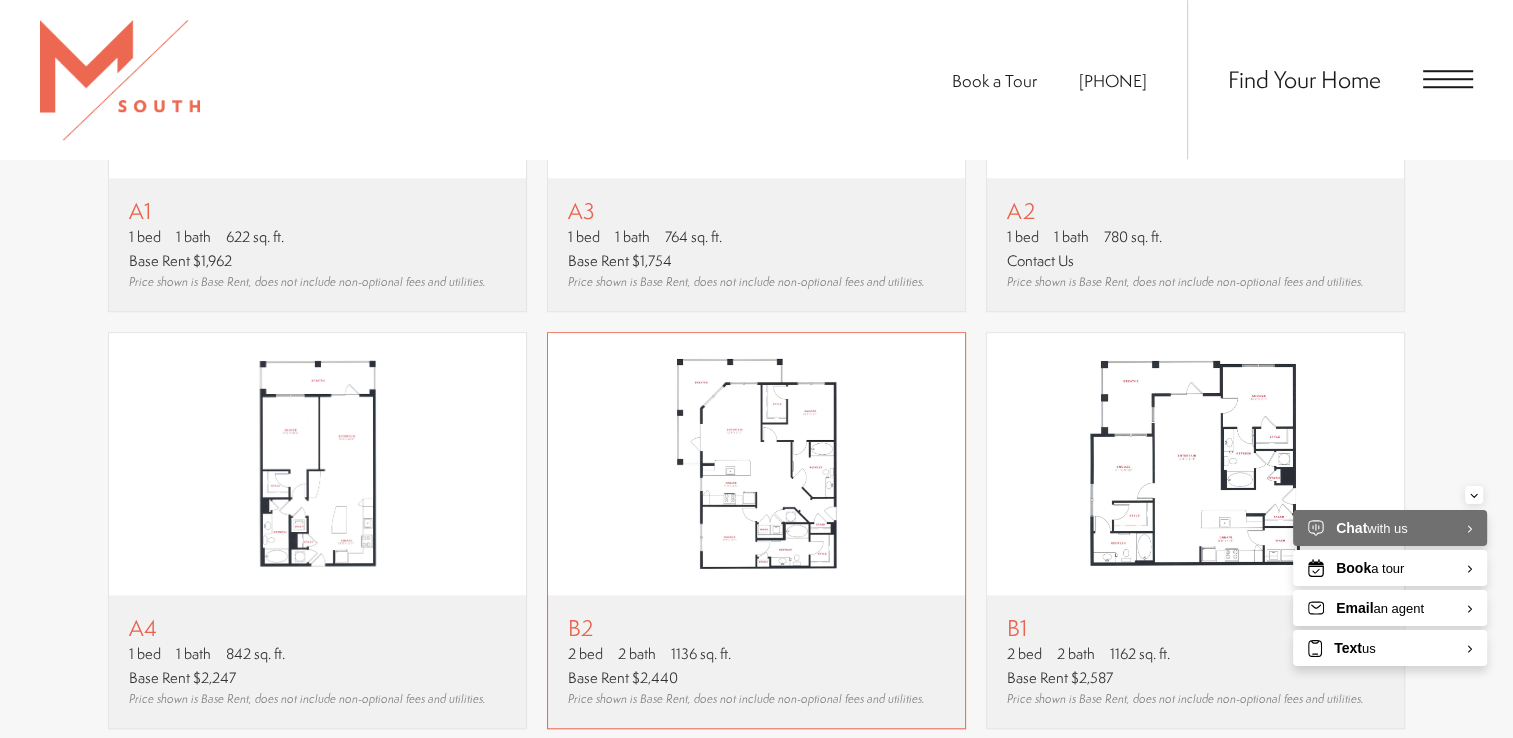 click at bounding box center (756, 464) 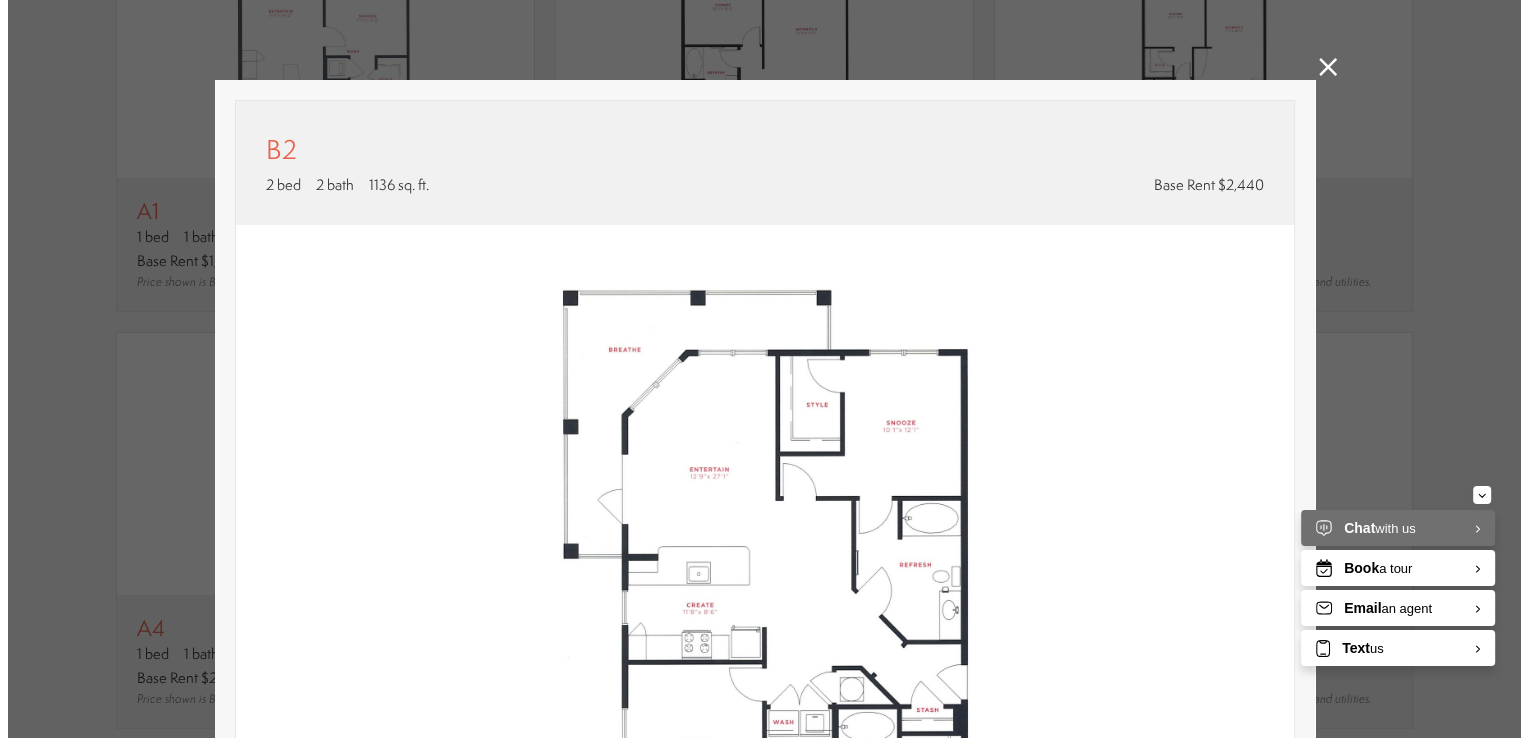 scroll, scrollTop: 0, scrollLeft: 0, axis: both 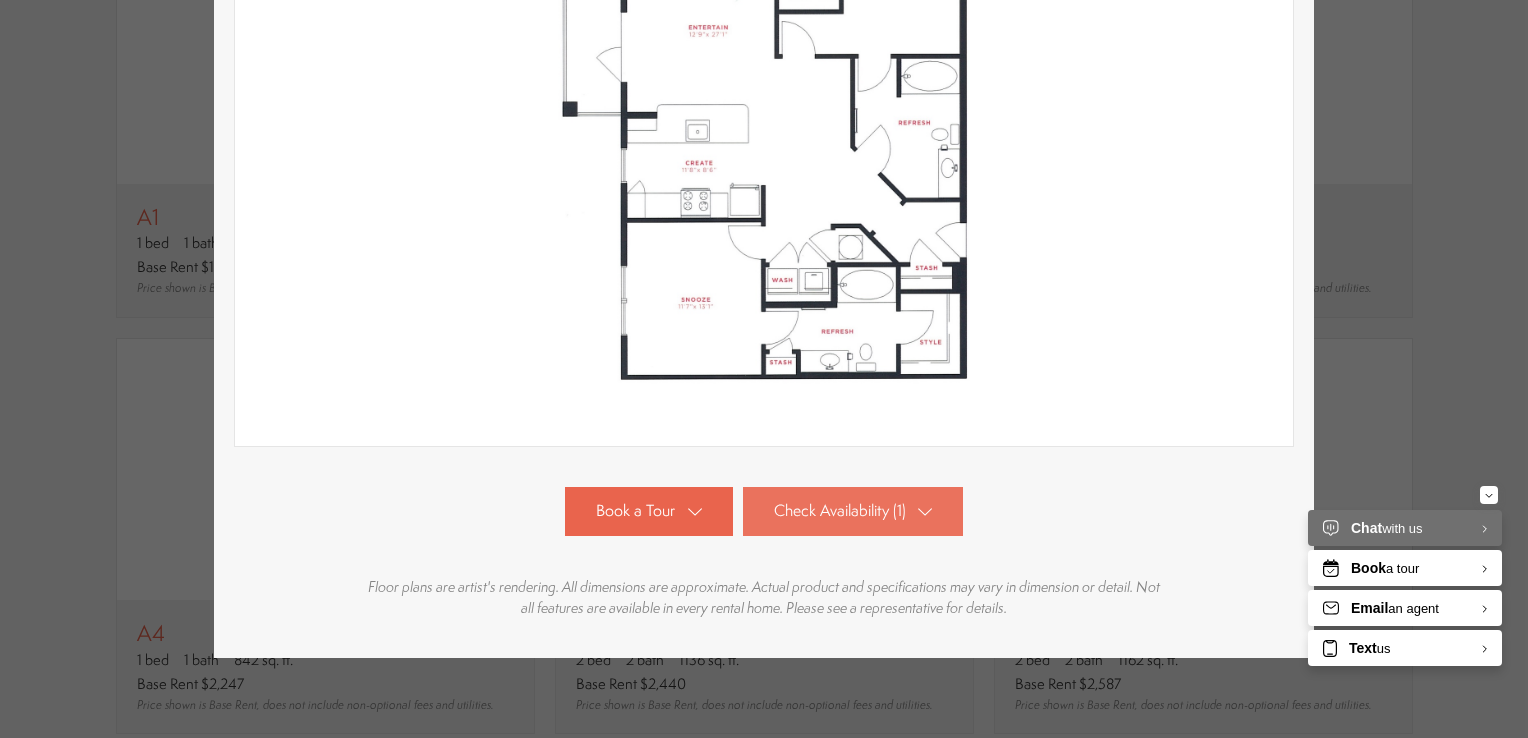 click on "Check Availability (1)" at bounding box center [840, 511] 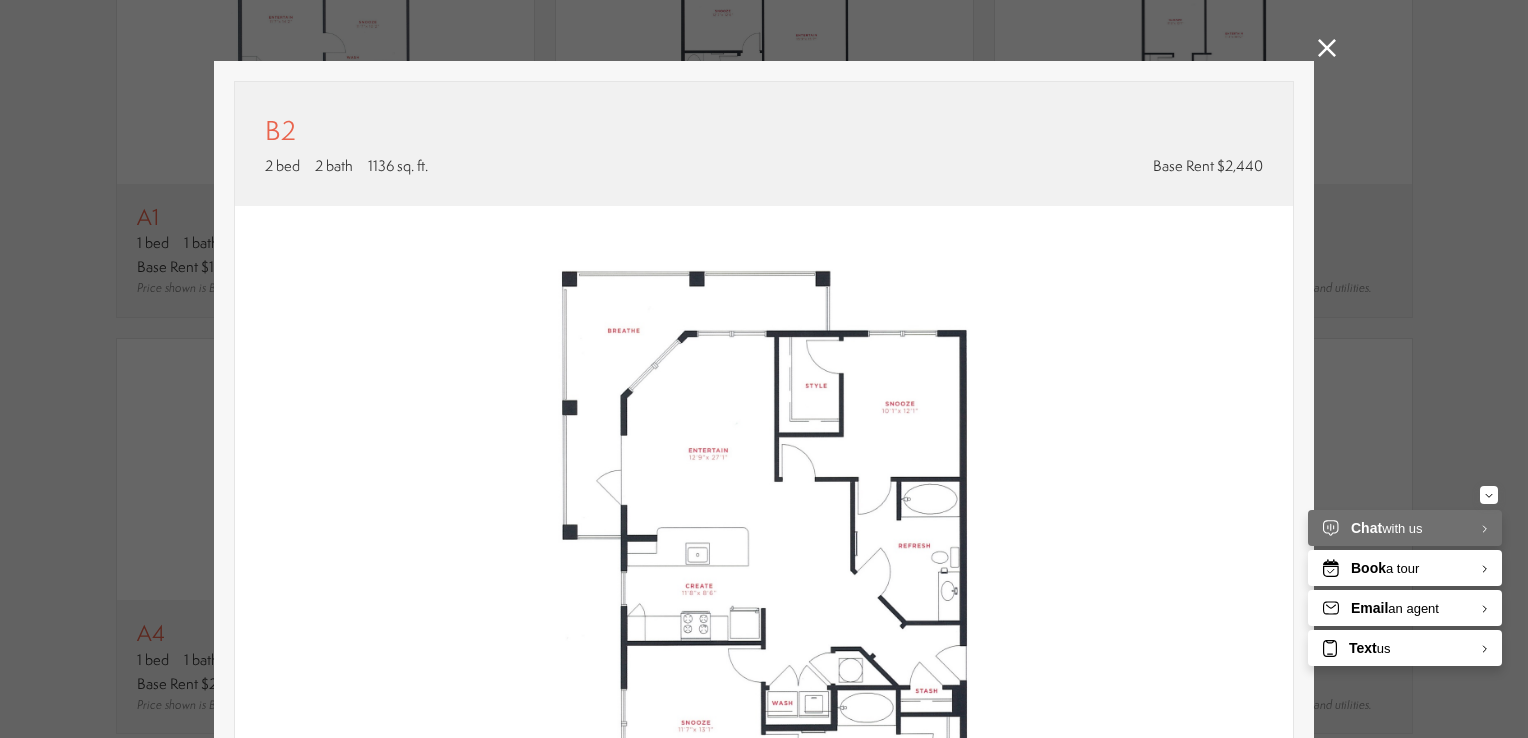 scroll, scrollTop: 0, scrollLeft: 0, axis: both 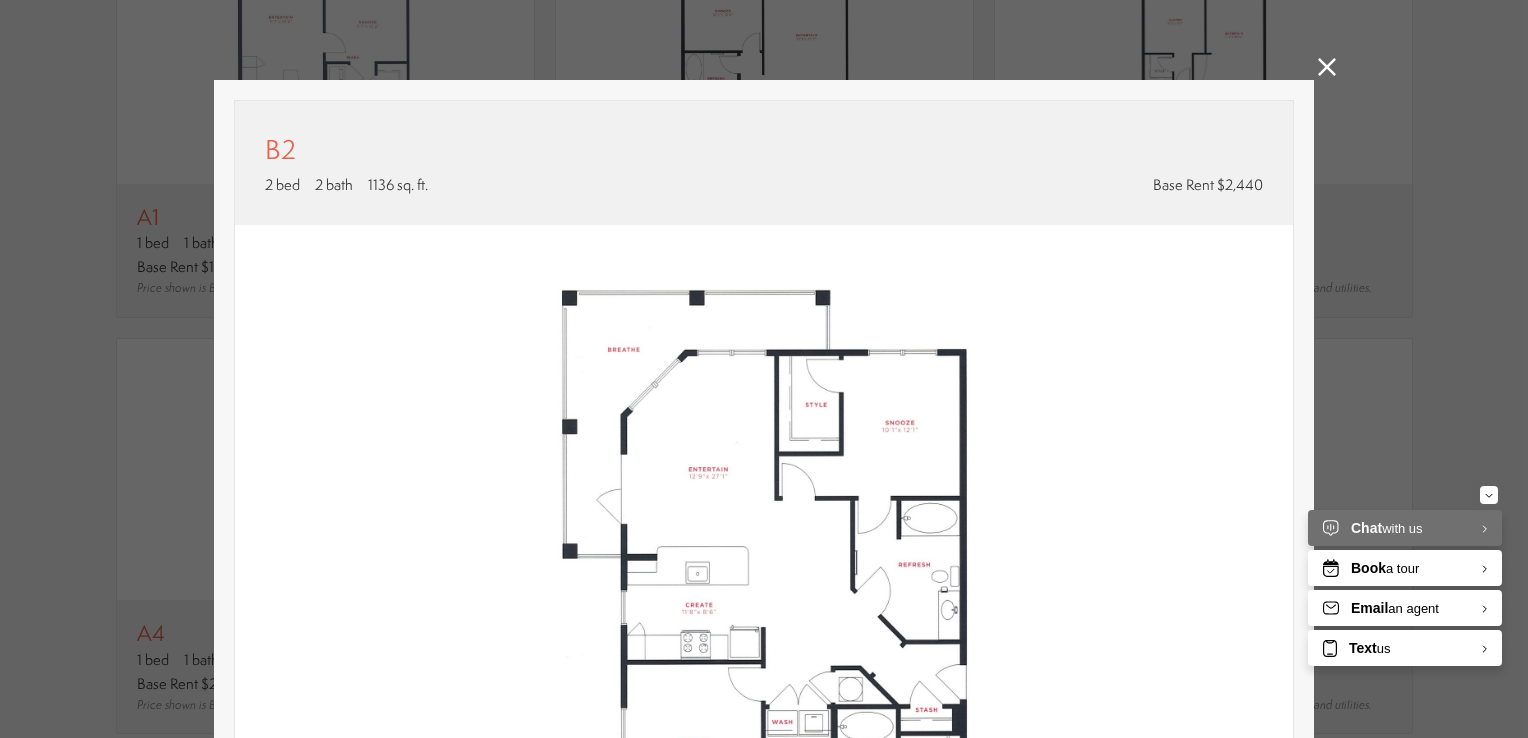 click 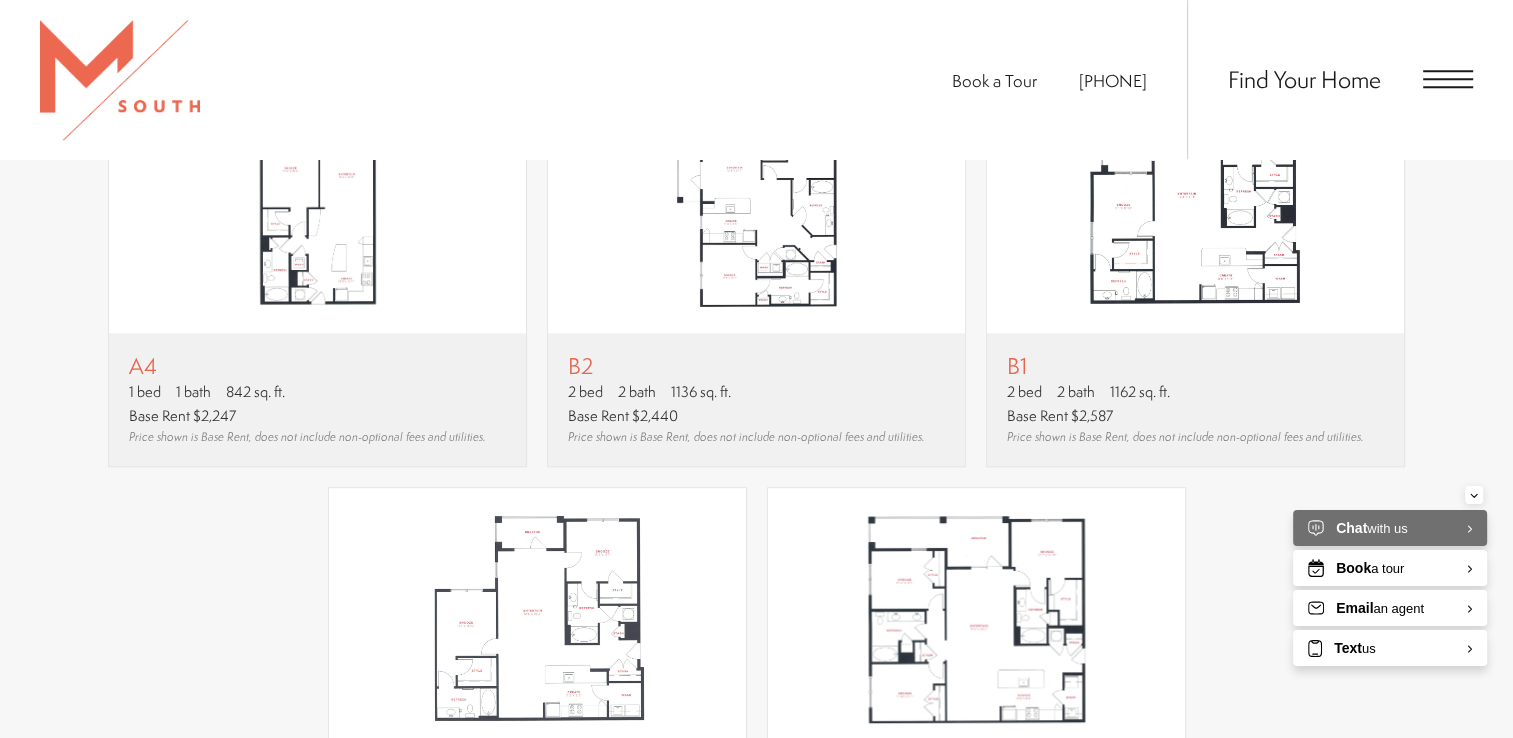 scroll, scrollTop: 1900, scrollLeft: 0, axis: vertical 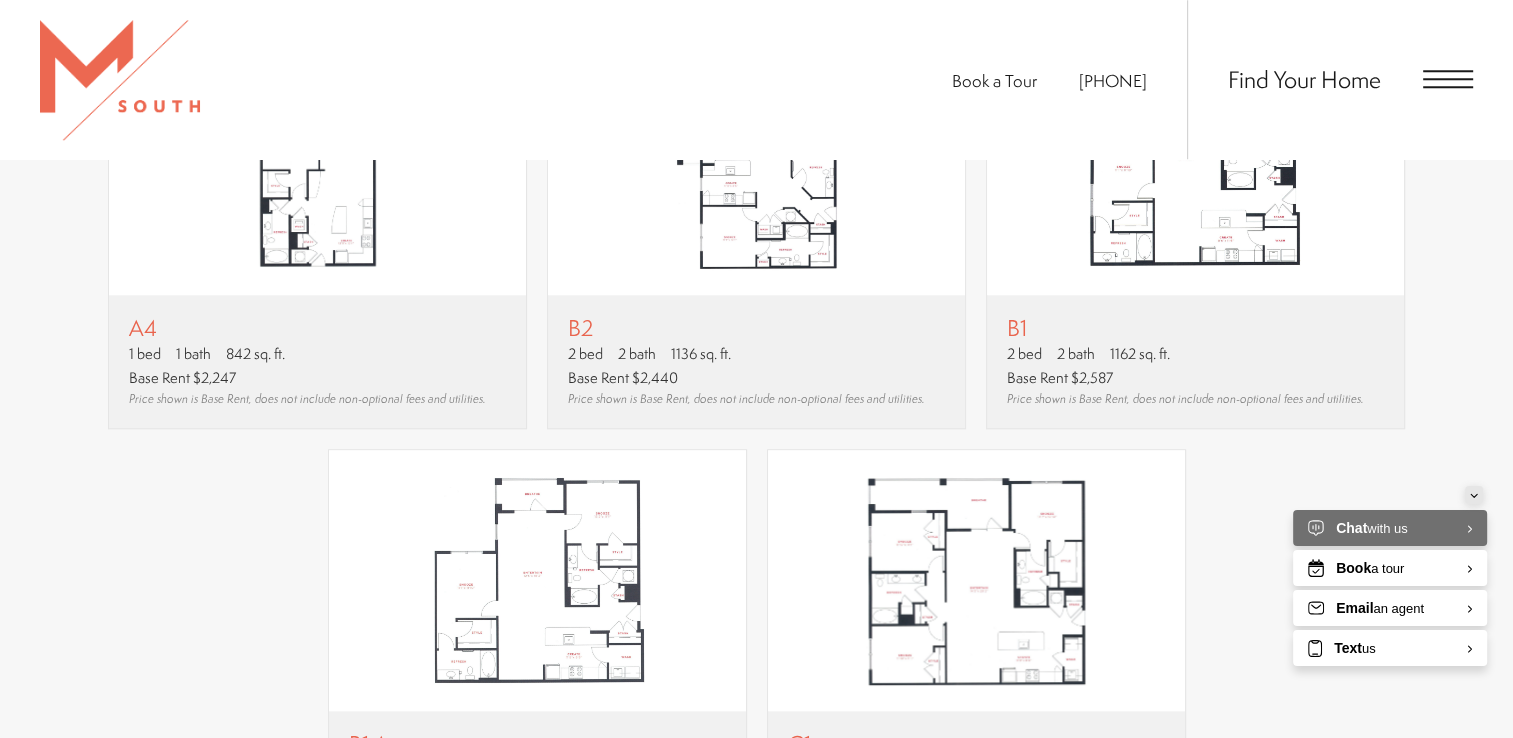 click at bounding box center [1474, 495] 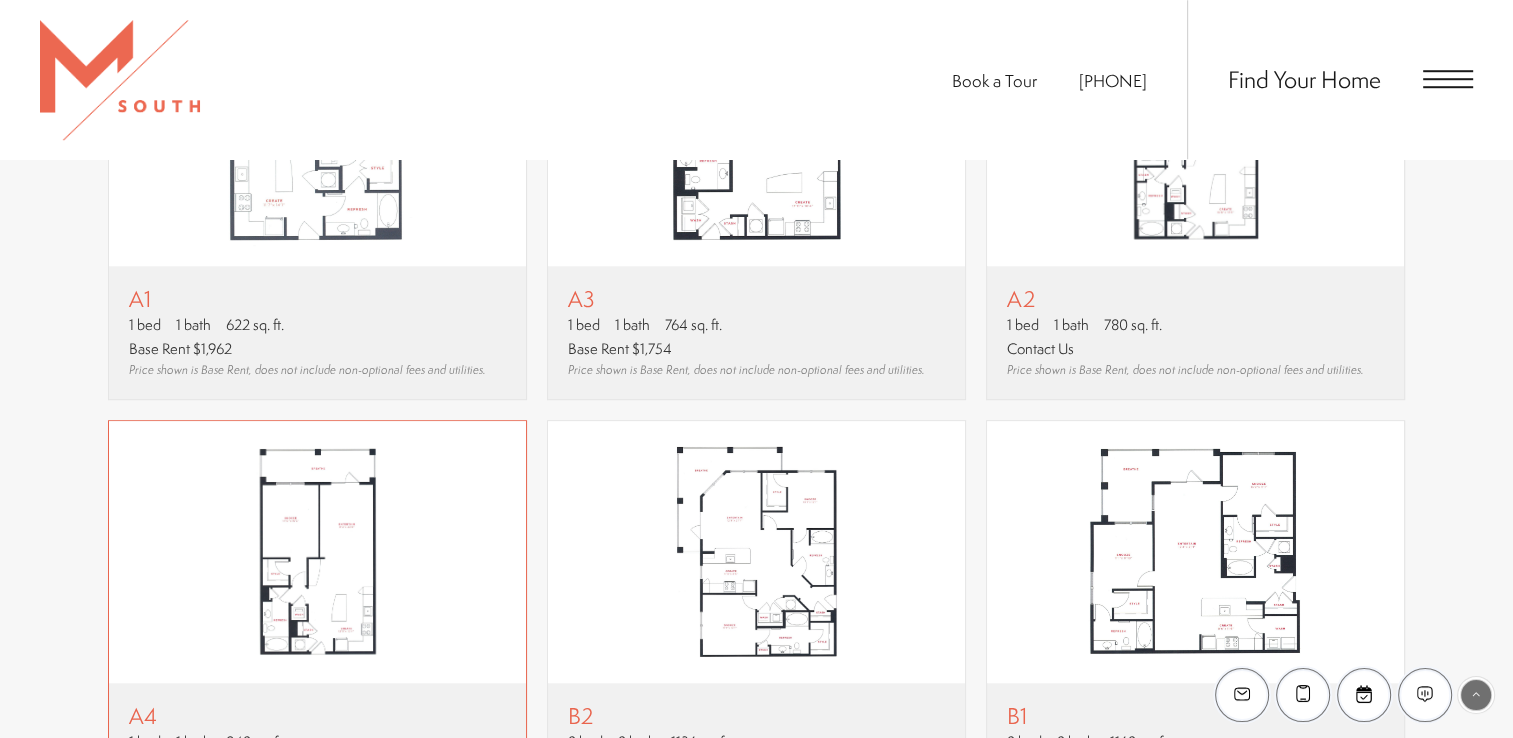 scroll, scrollTop: 1500, scrollLeft: 0, axis: vertical 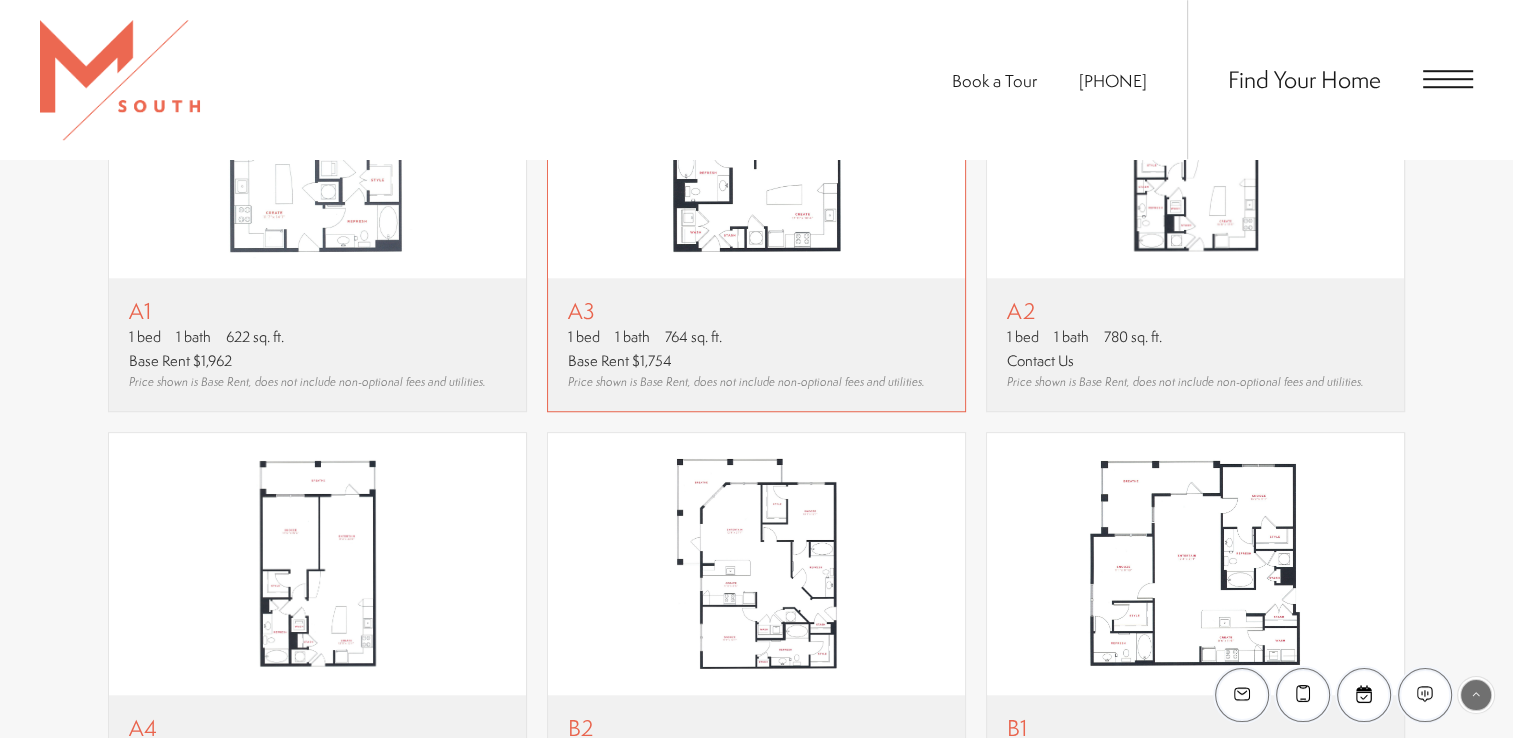 click on "A3" at bounding box center [746, 310] 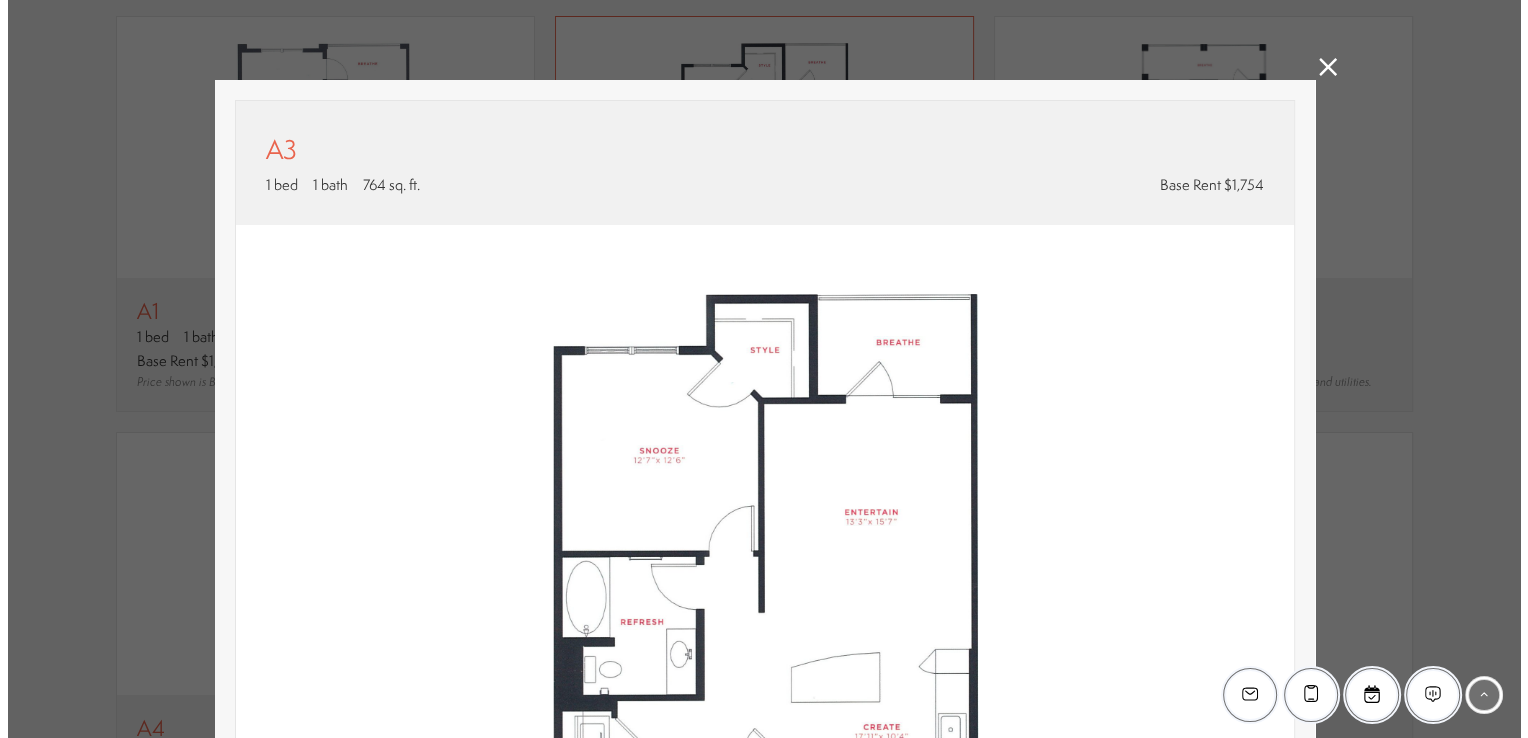 scroll, scrollTop: 0, scrollLeft: 0, axis: both 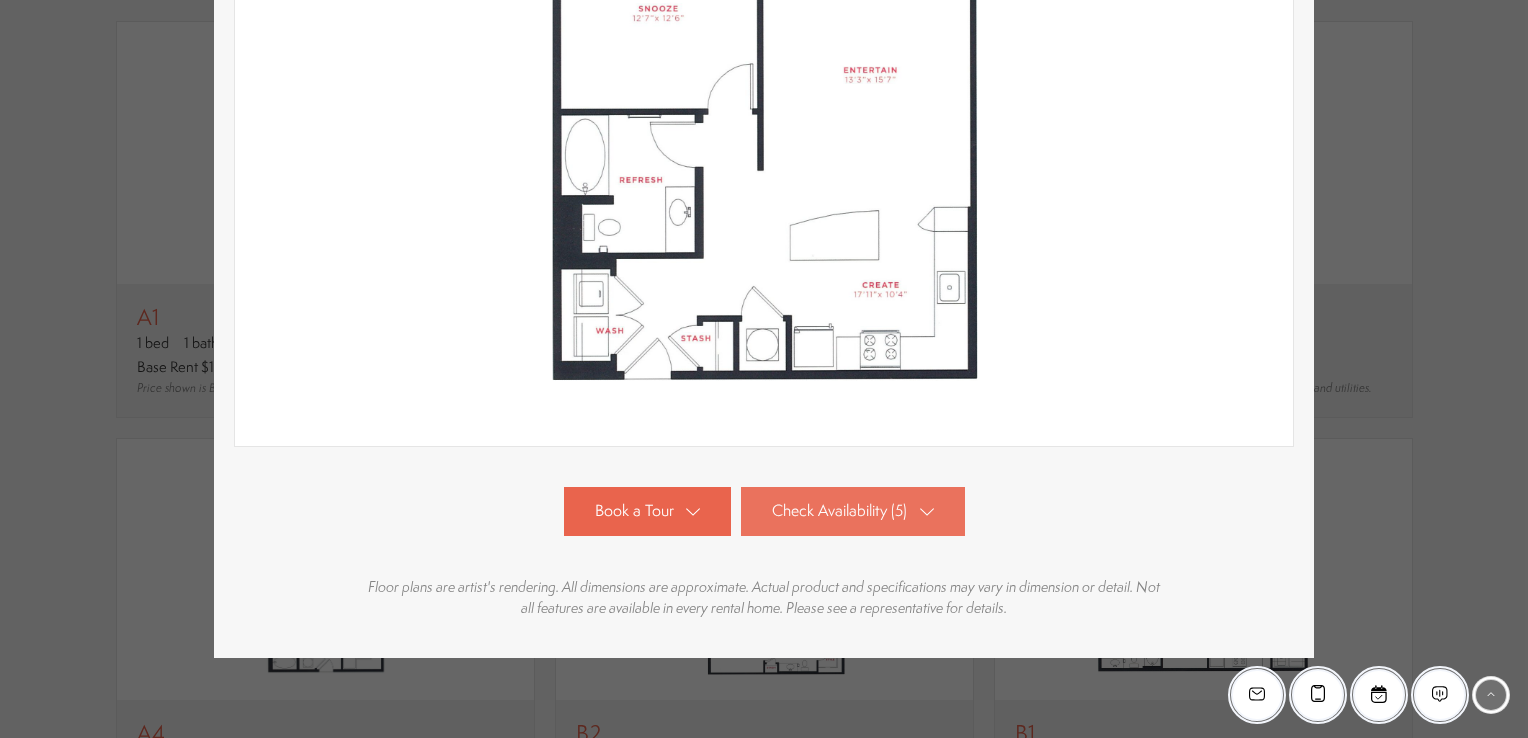 click on "Check Availability (5)" at bounding box center [839, 511] 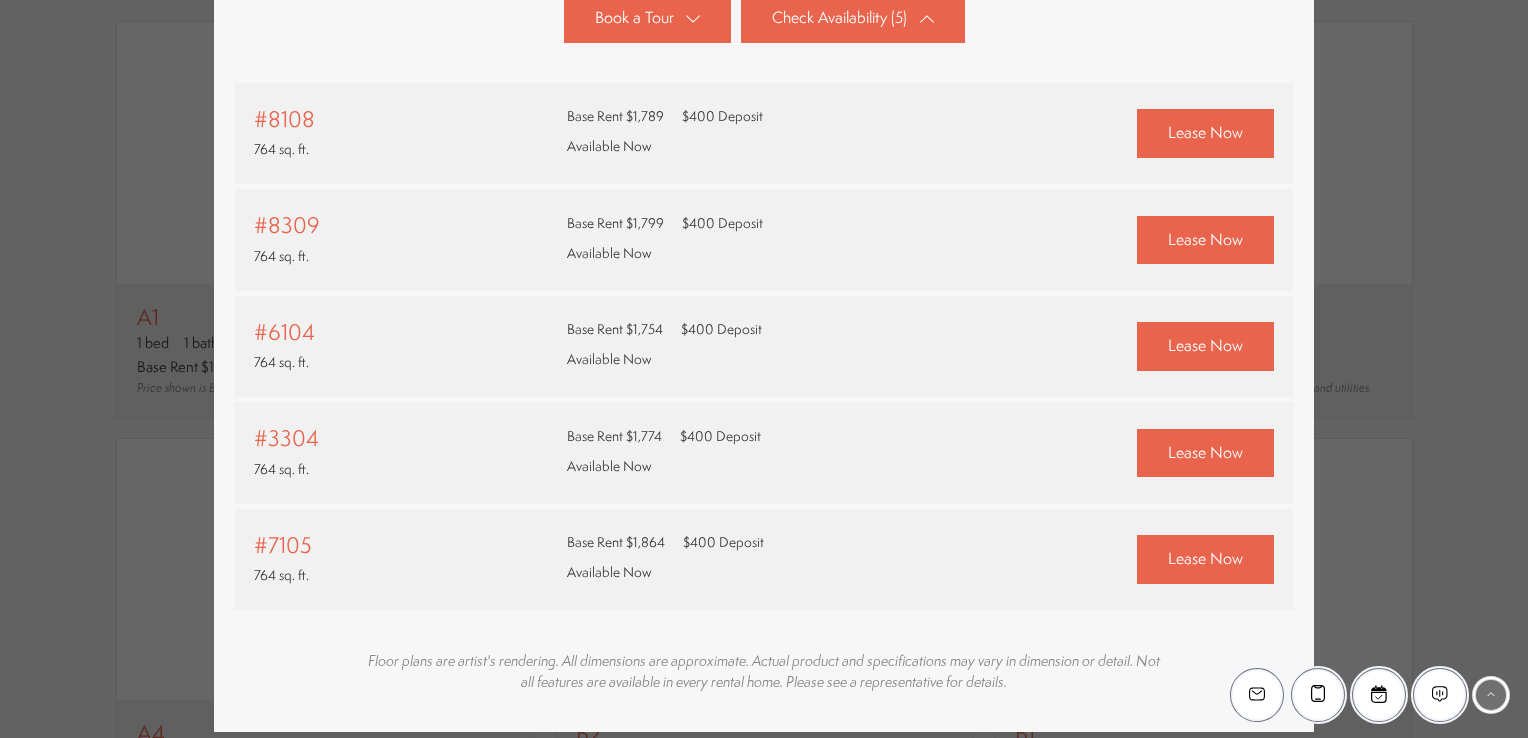 scroll, scrollTop: 975, scrollLeft: 0, axis: vertical 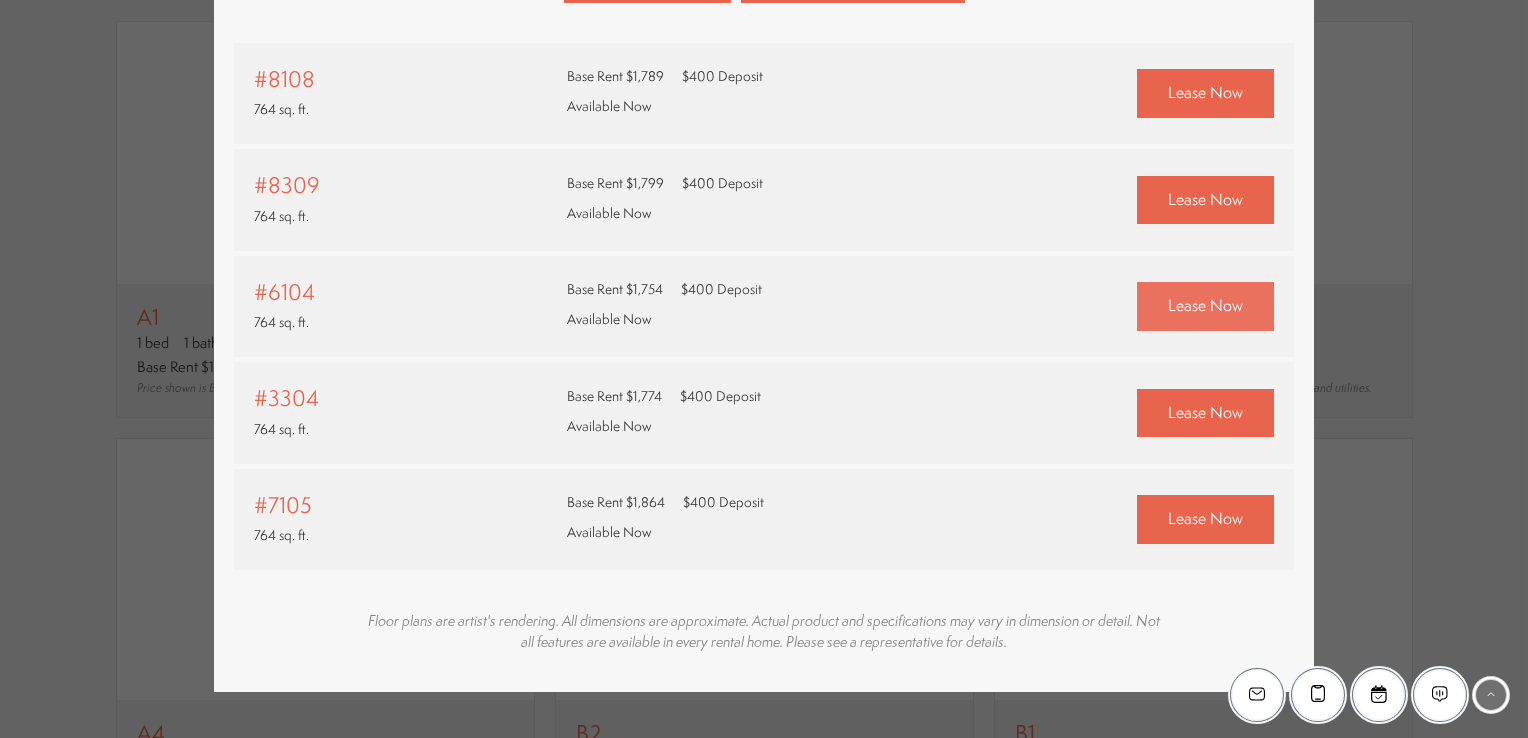 click on "Lease Now" at bounding box center [1205, 306] 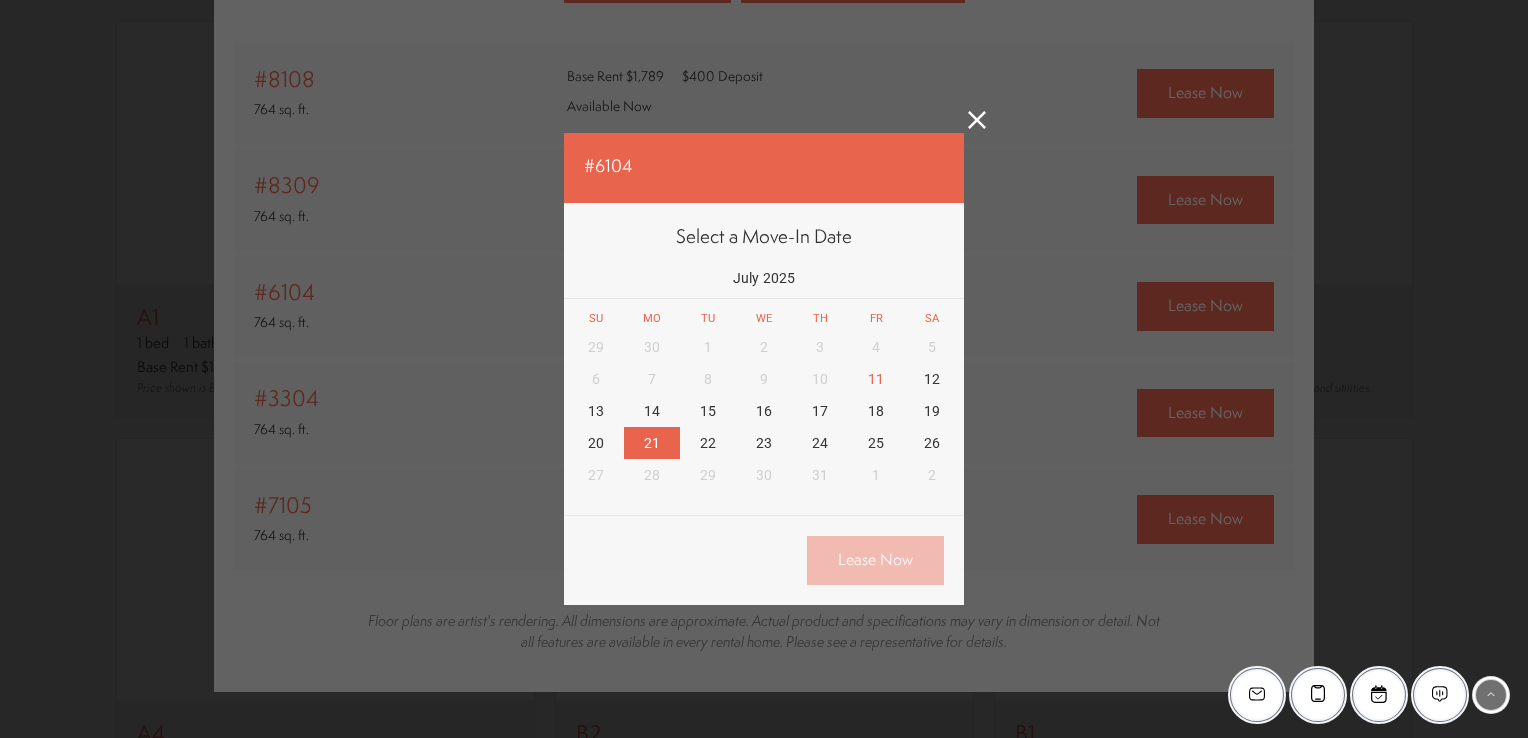 click on "21" at bounding box center (652, 443) 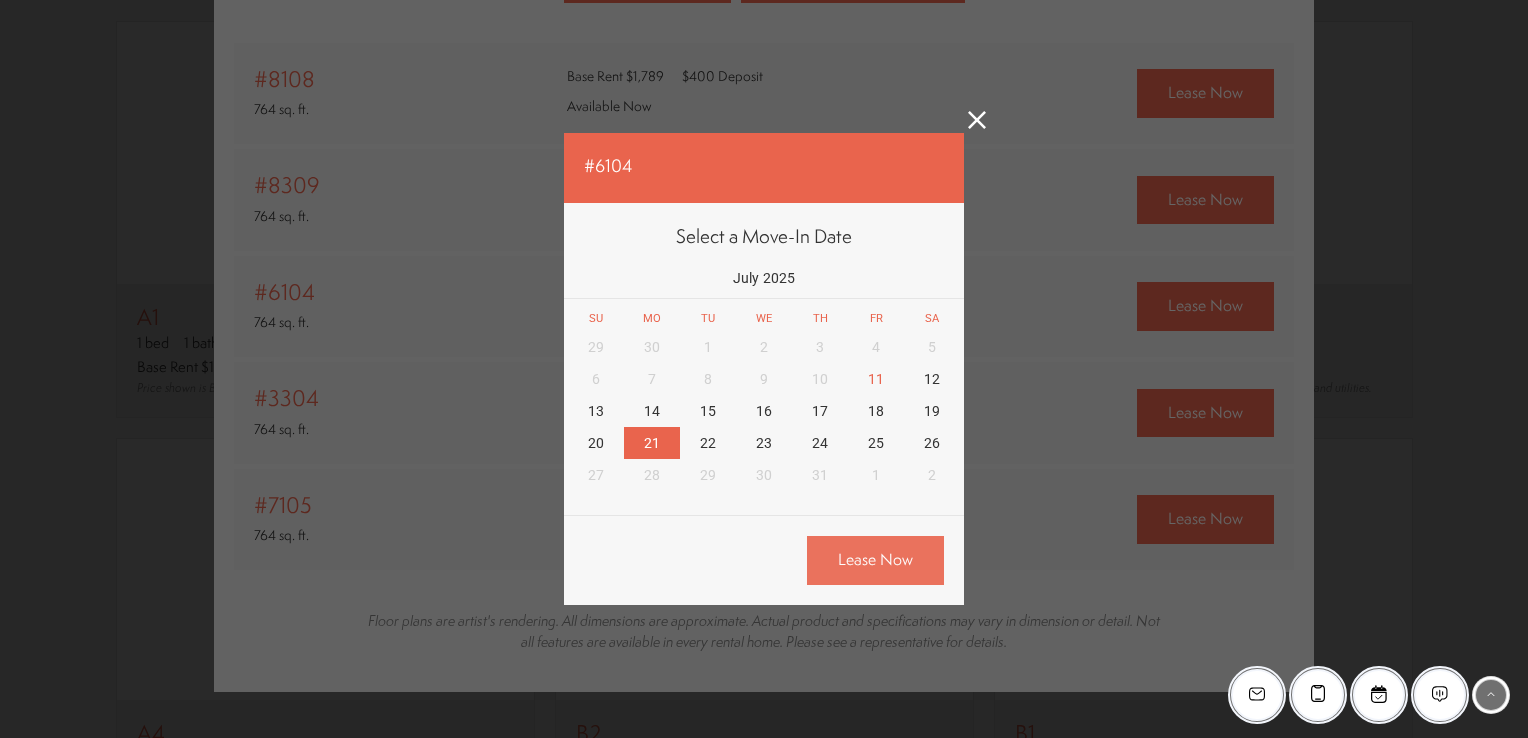 click on "Lease Now" at bounding box center (875, 560) 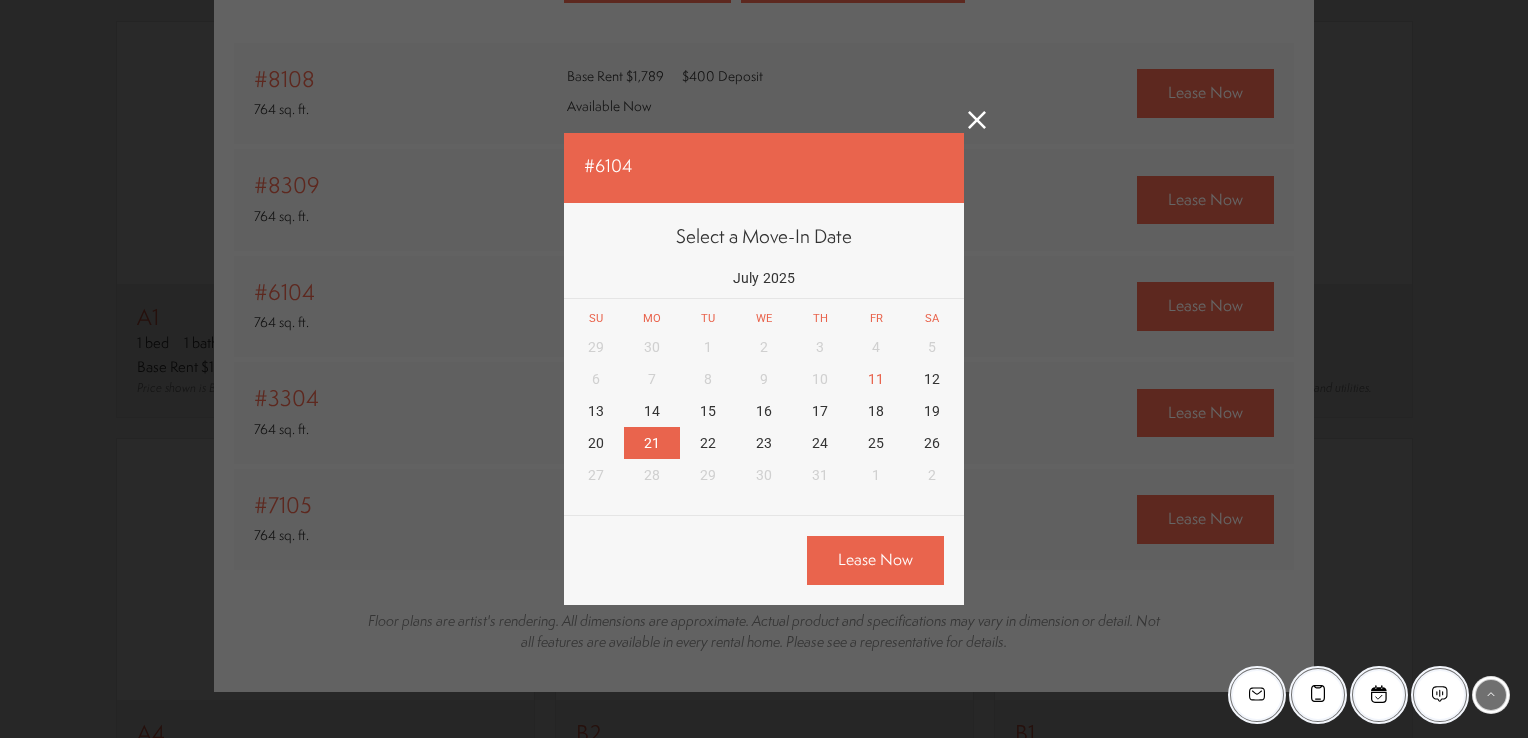 click 